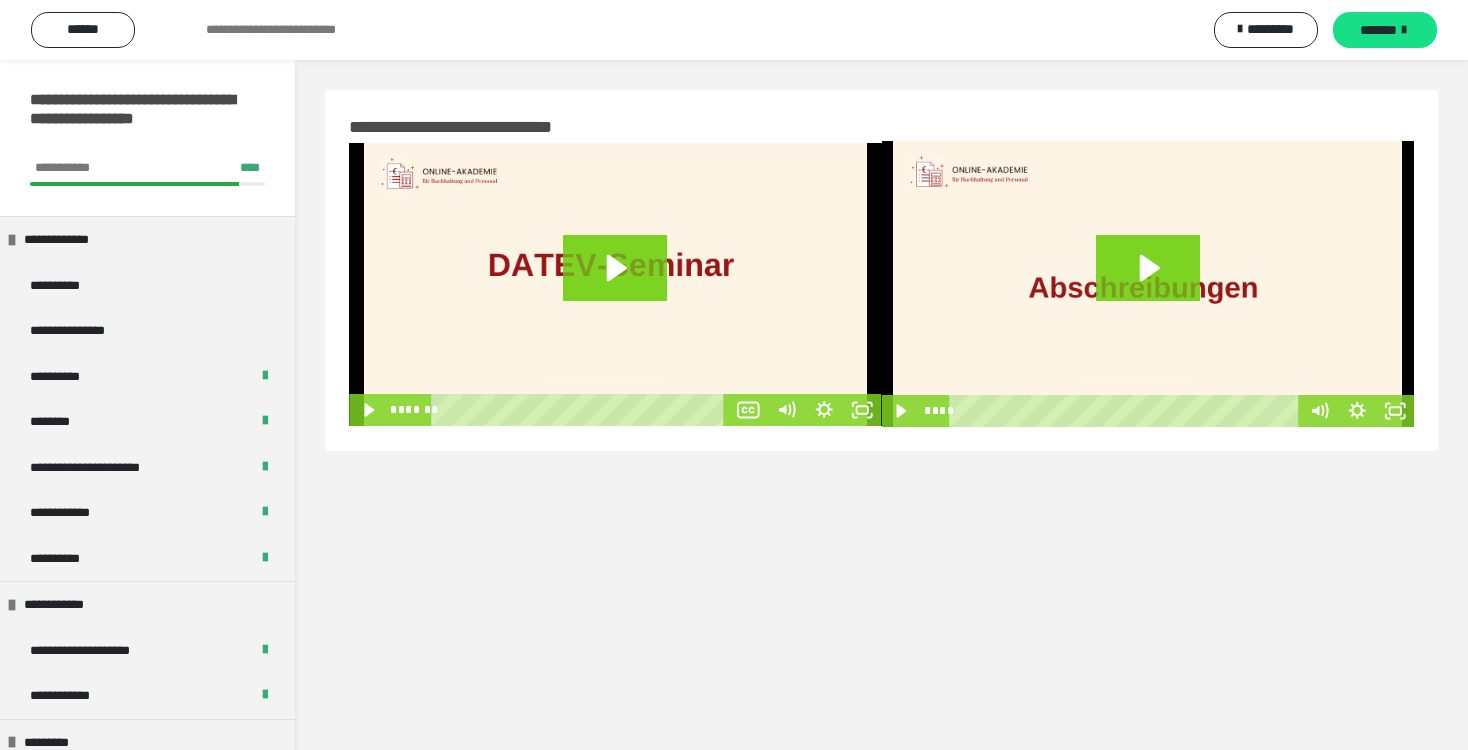 scroll, scrollTop: 0, scrollLeft: 0, axis: both 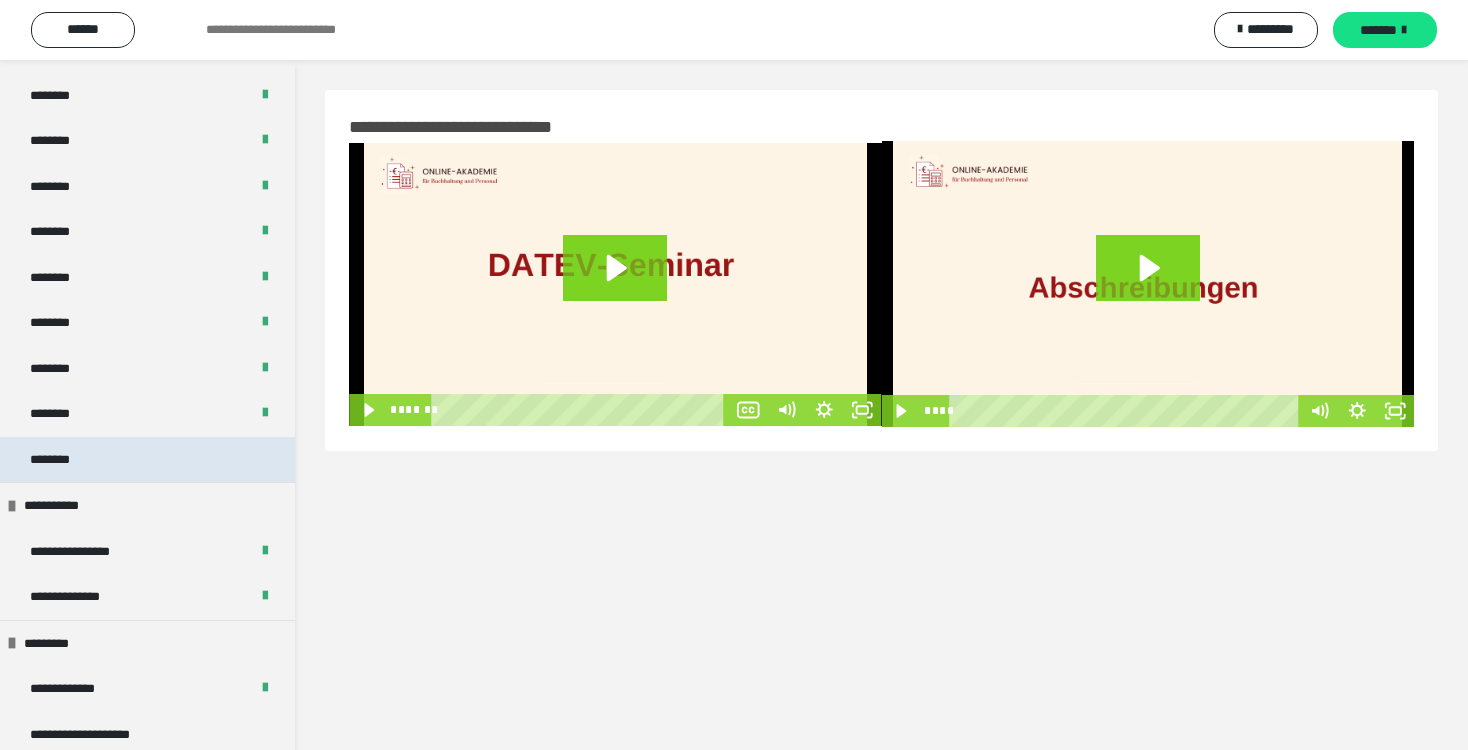 click on "********" at bounding box center (61, 460) 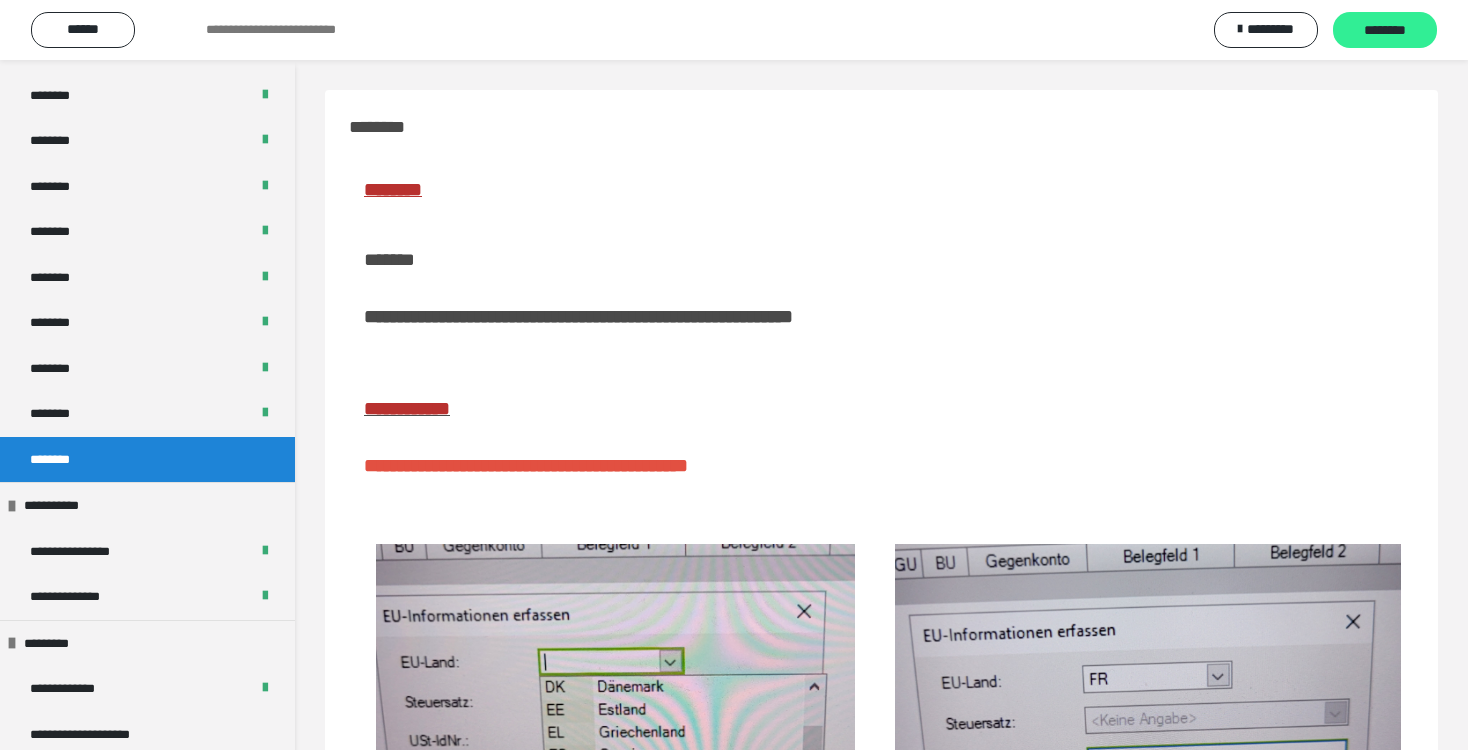 click on "********" at bounding box center [1385, 31] 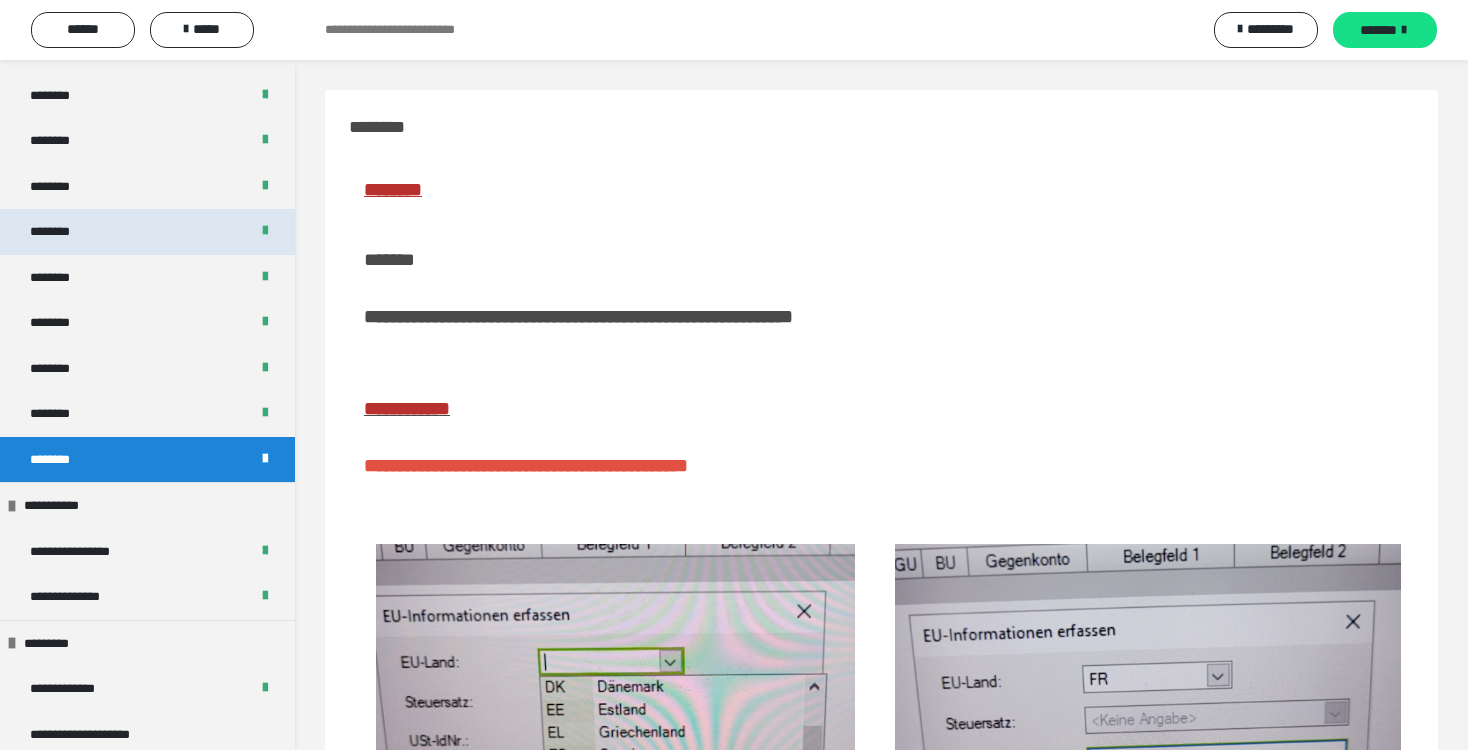 click on "********" at bounding box center (60, 232) 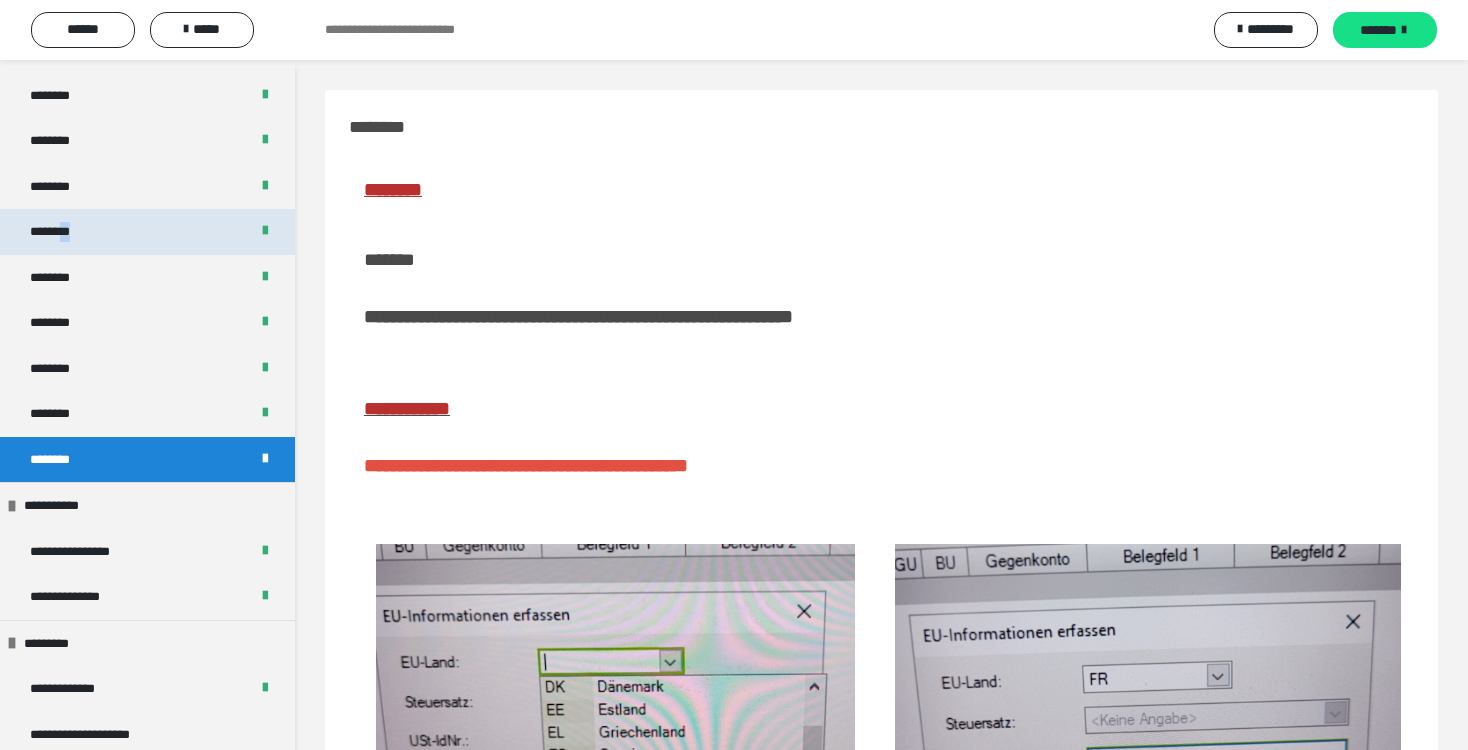 click on "********" at bounding box center [60, 232] 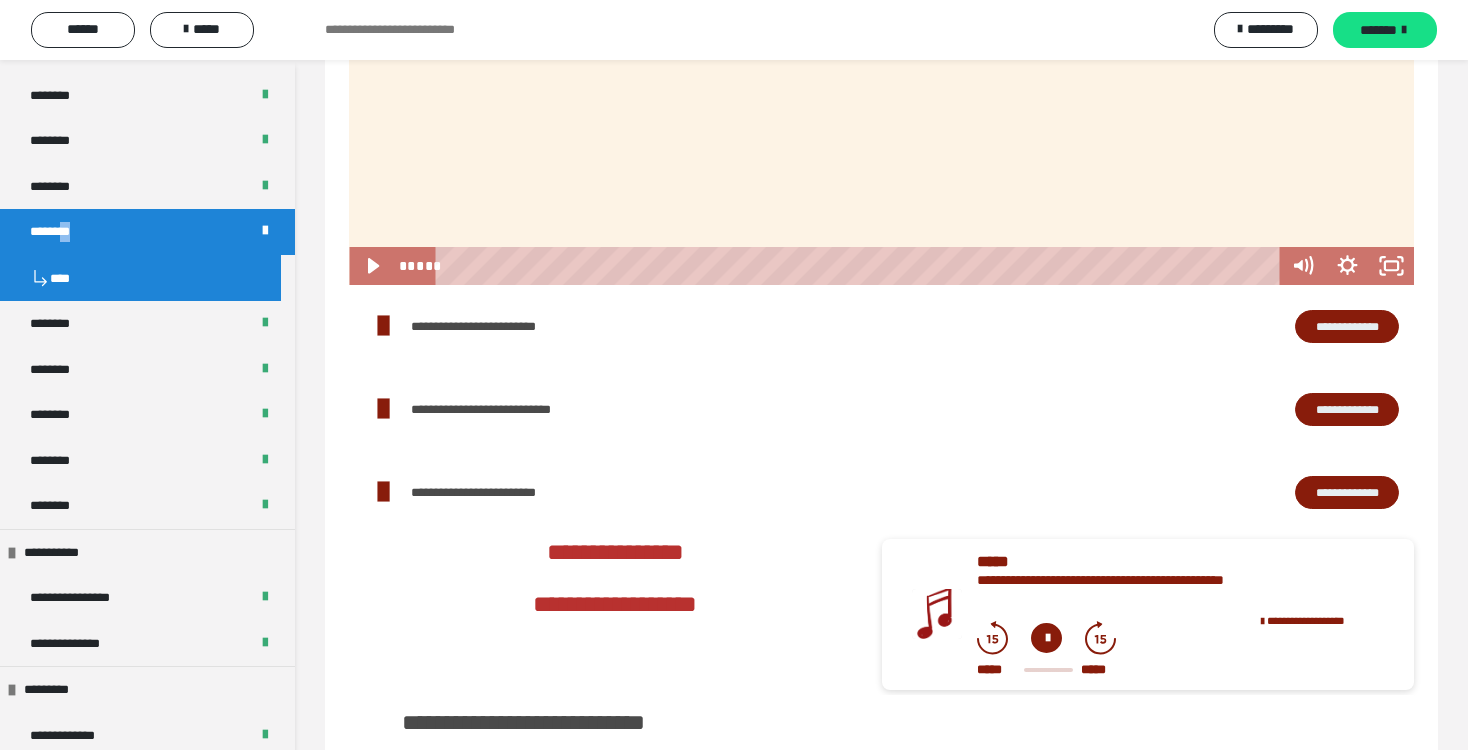 scroll, scrollTop: 2228, scrollLeft: 0, axis: vertical 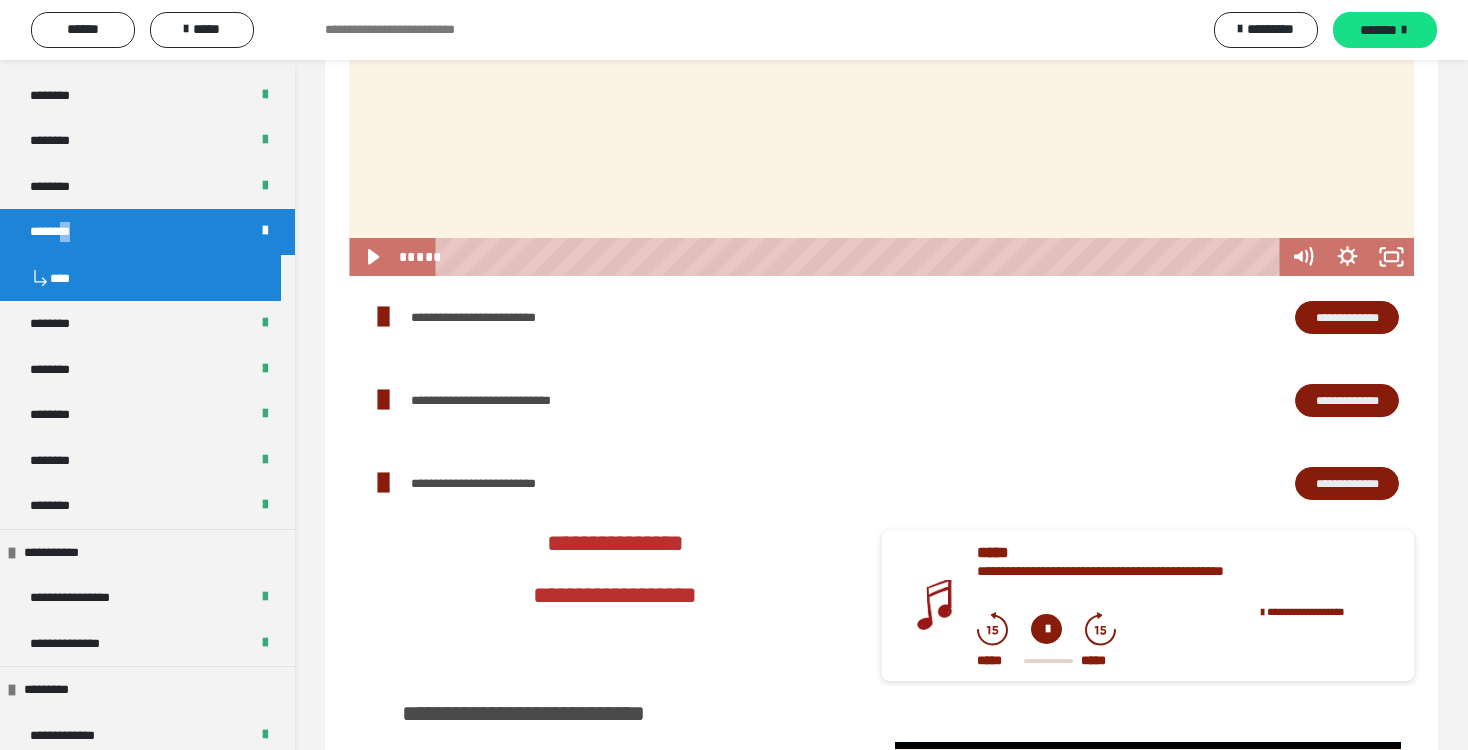 click on "**********" at bounding box center [1347, 318] 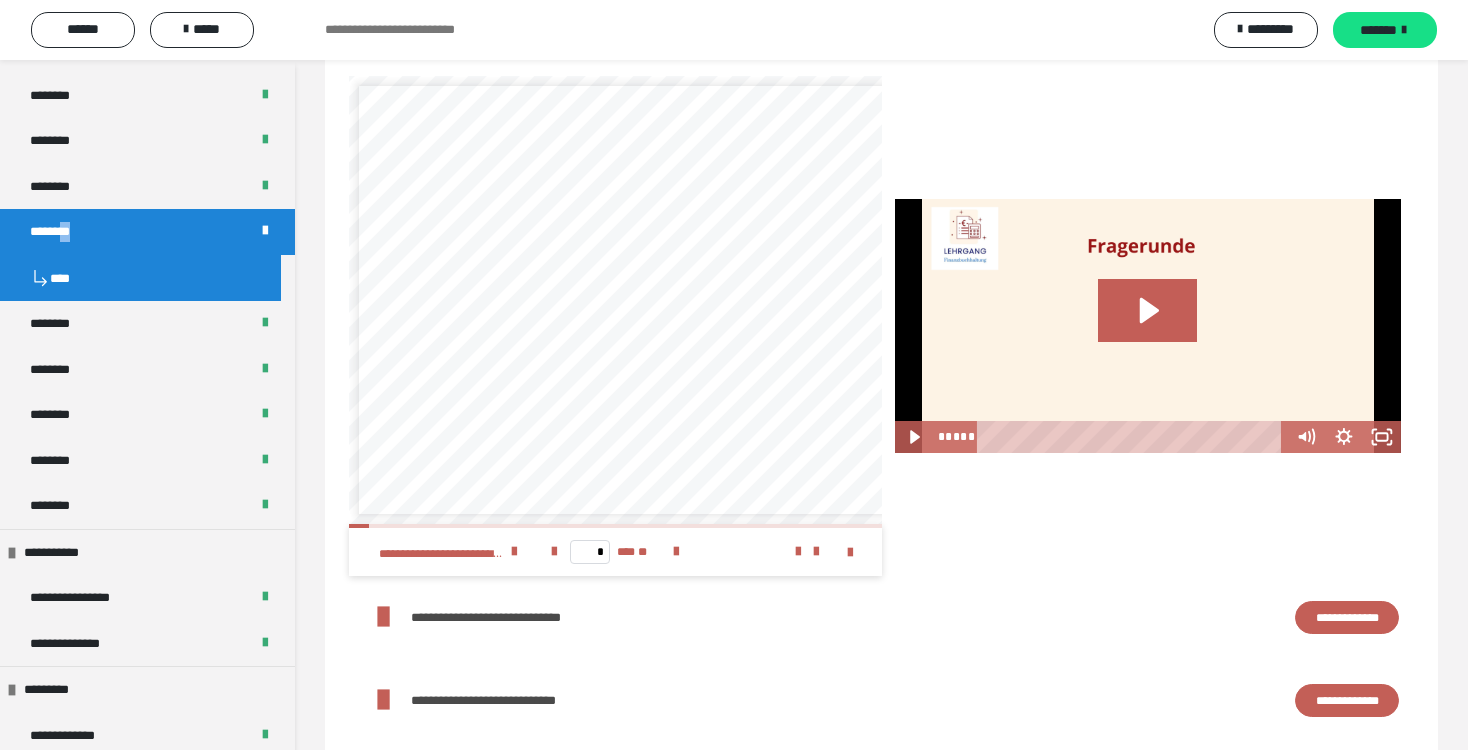 scroll, scrollTop: 3358, scrollLeft: 0, axis: vertical 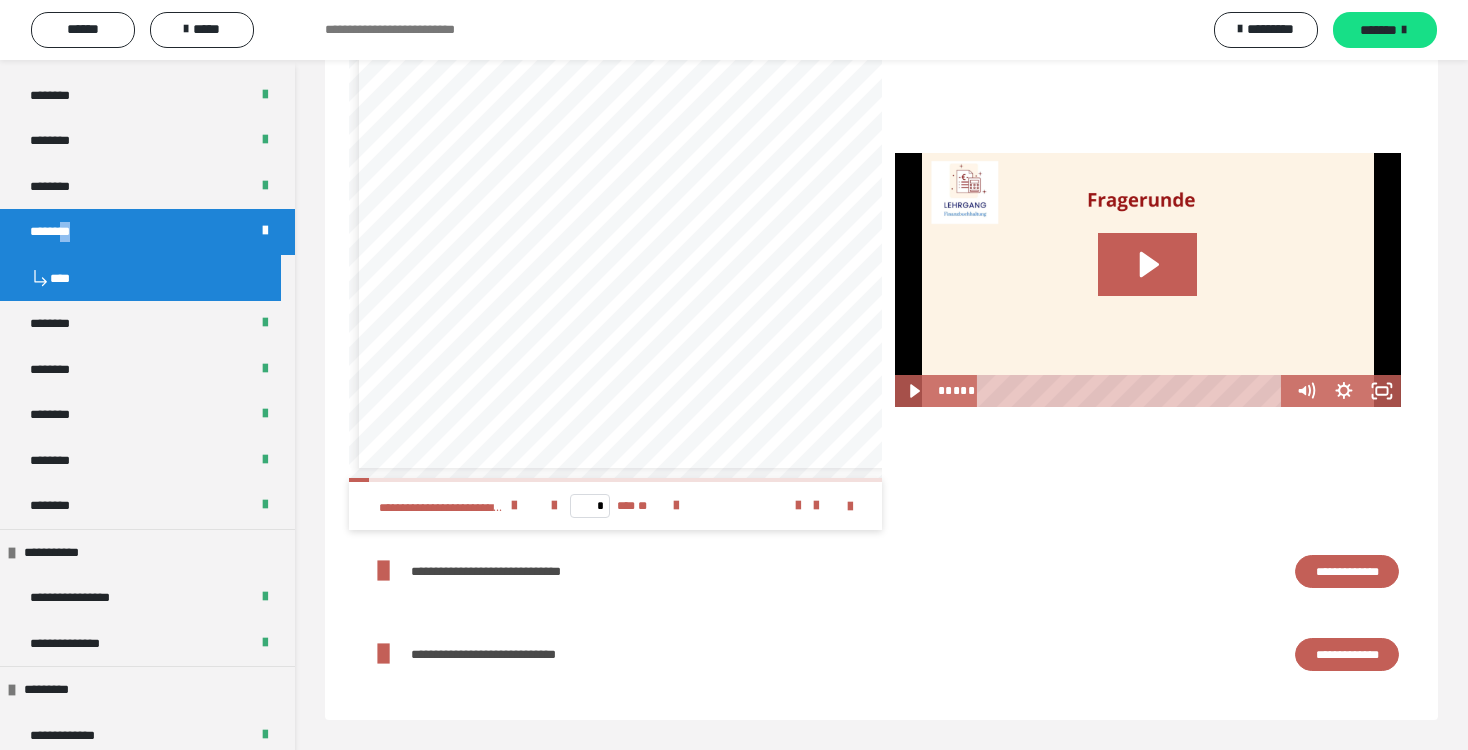 click on "**********" at bounding box center [1347, 572] 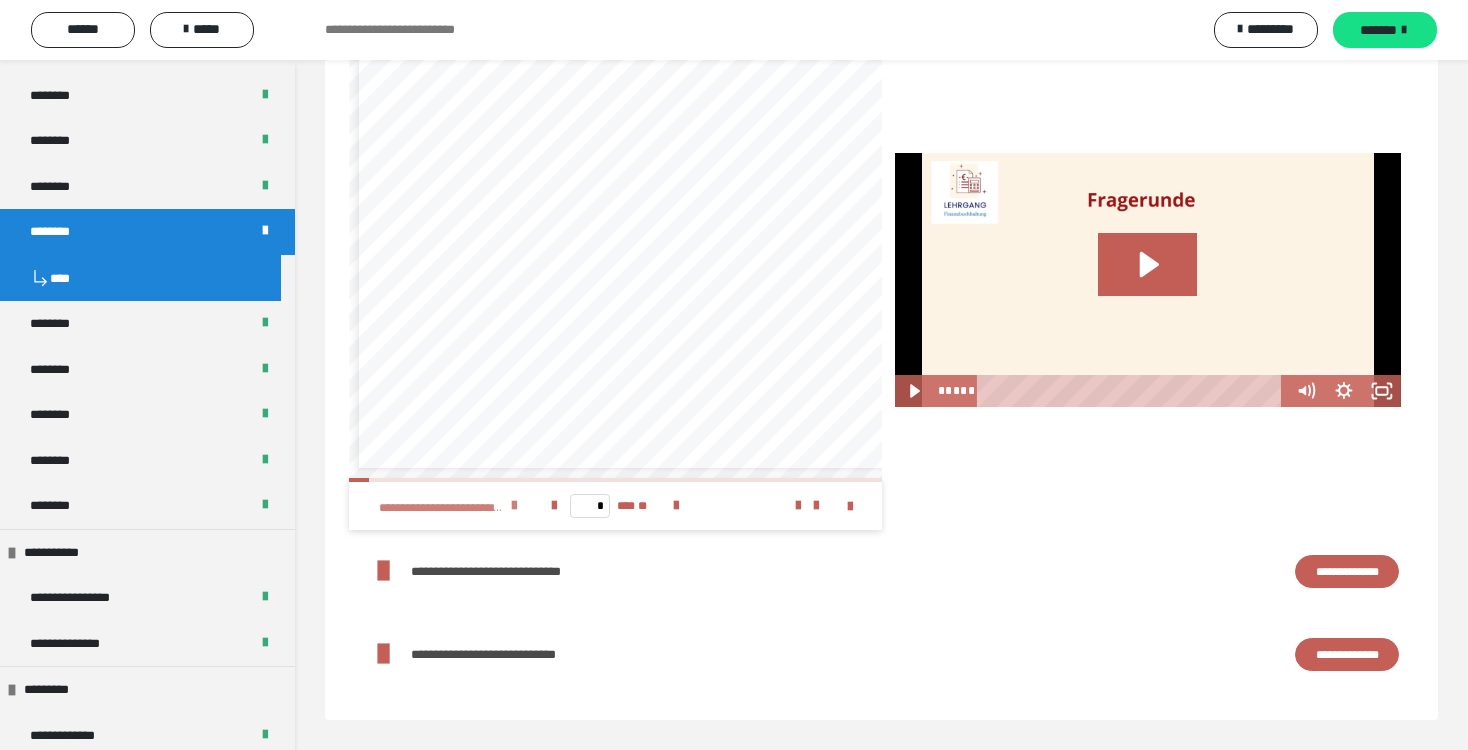 click at bounding box center (514, 506) 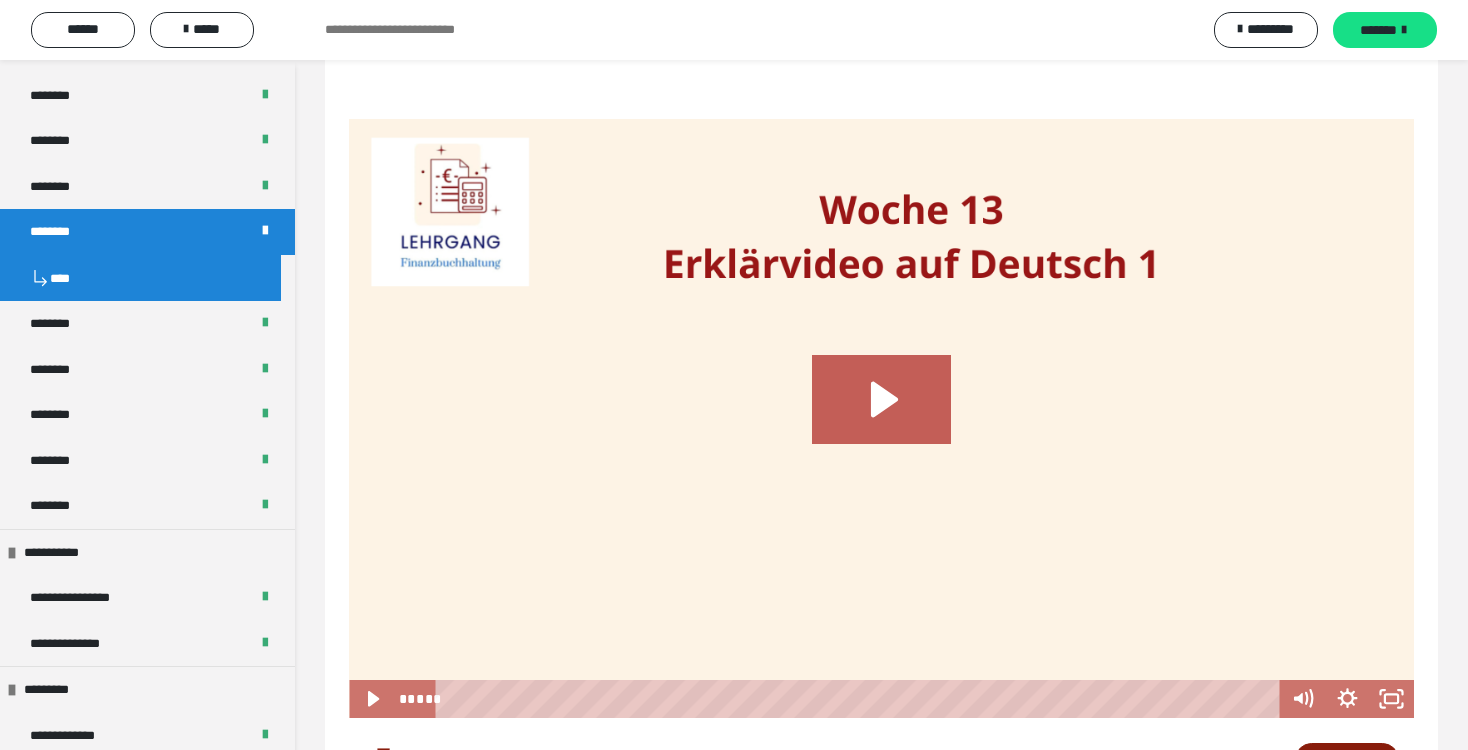 scroll, scrollTop: 1654, scrollLeft: 0, axis: vertical 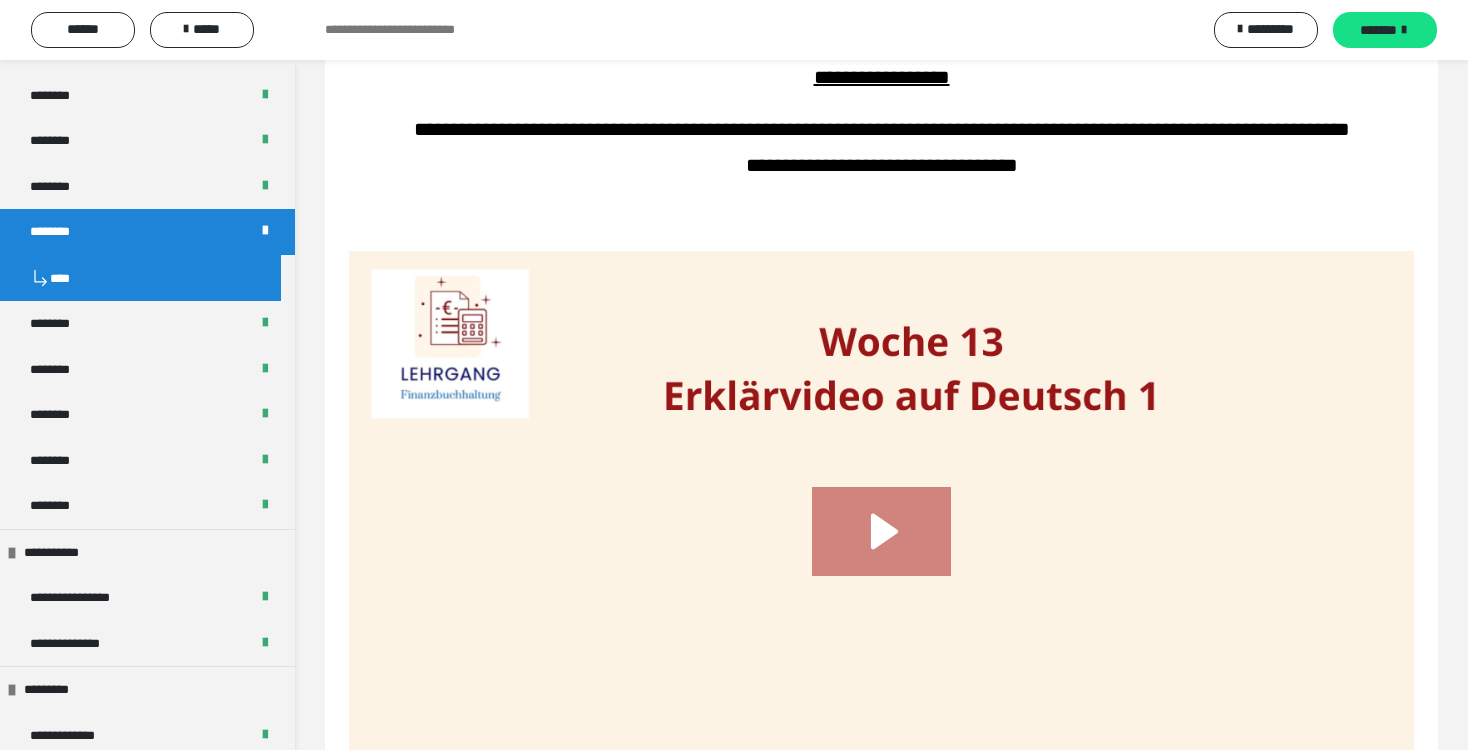 click 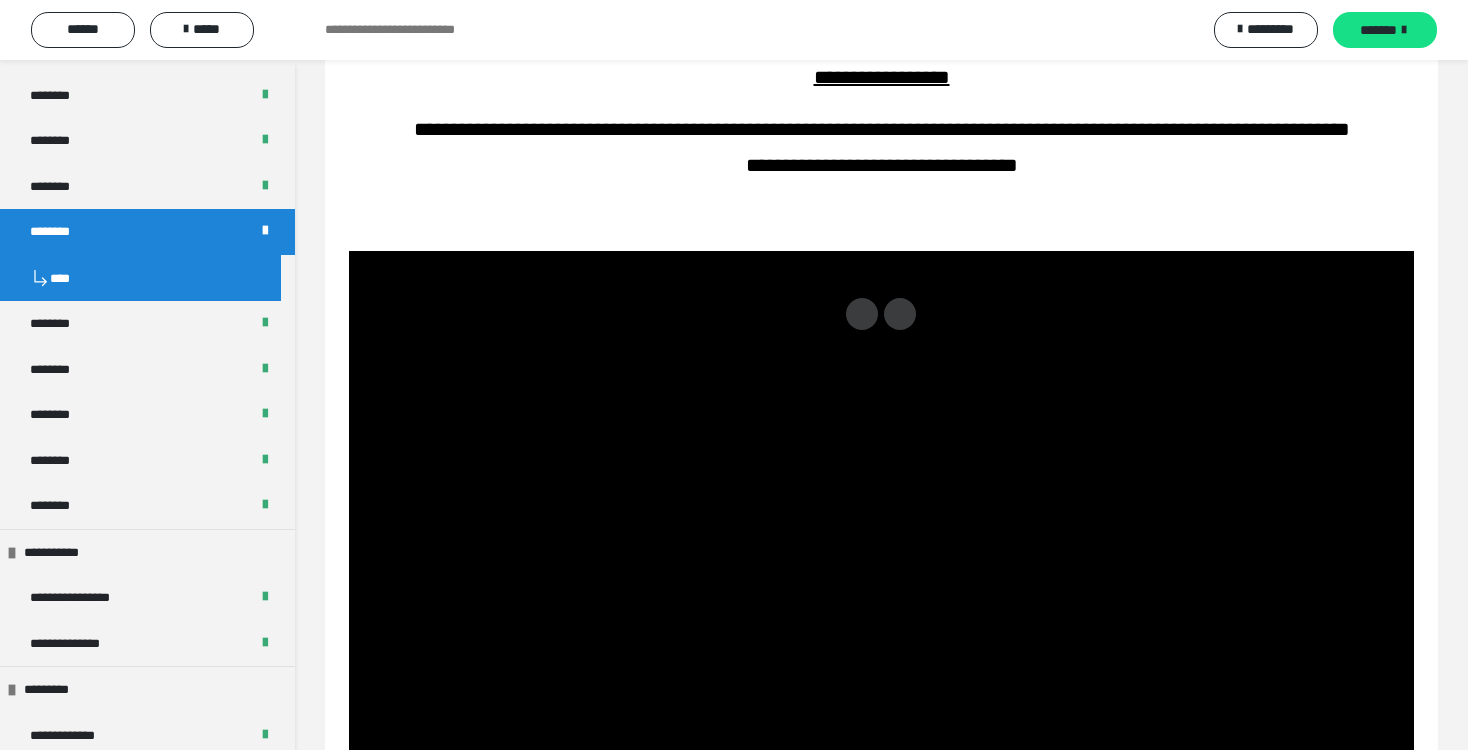 click at bounding box center [881, 550] 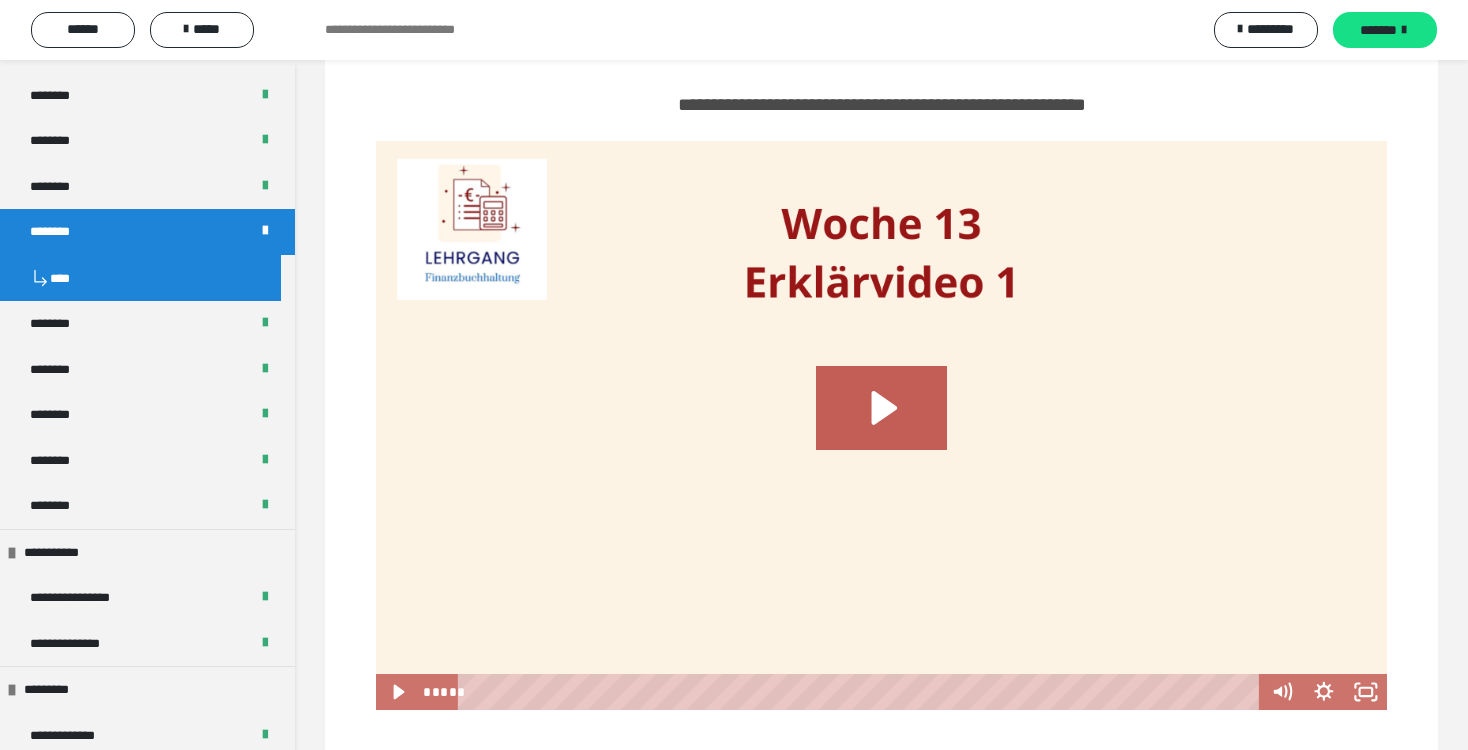 scroll, scrollTop: 943, scrollLeft: 0, axis: vertical 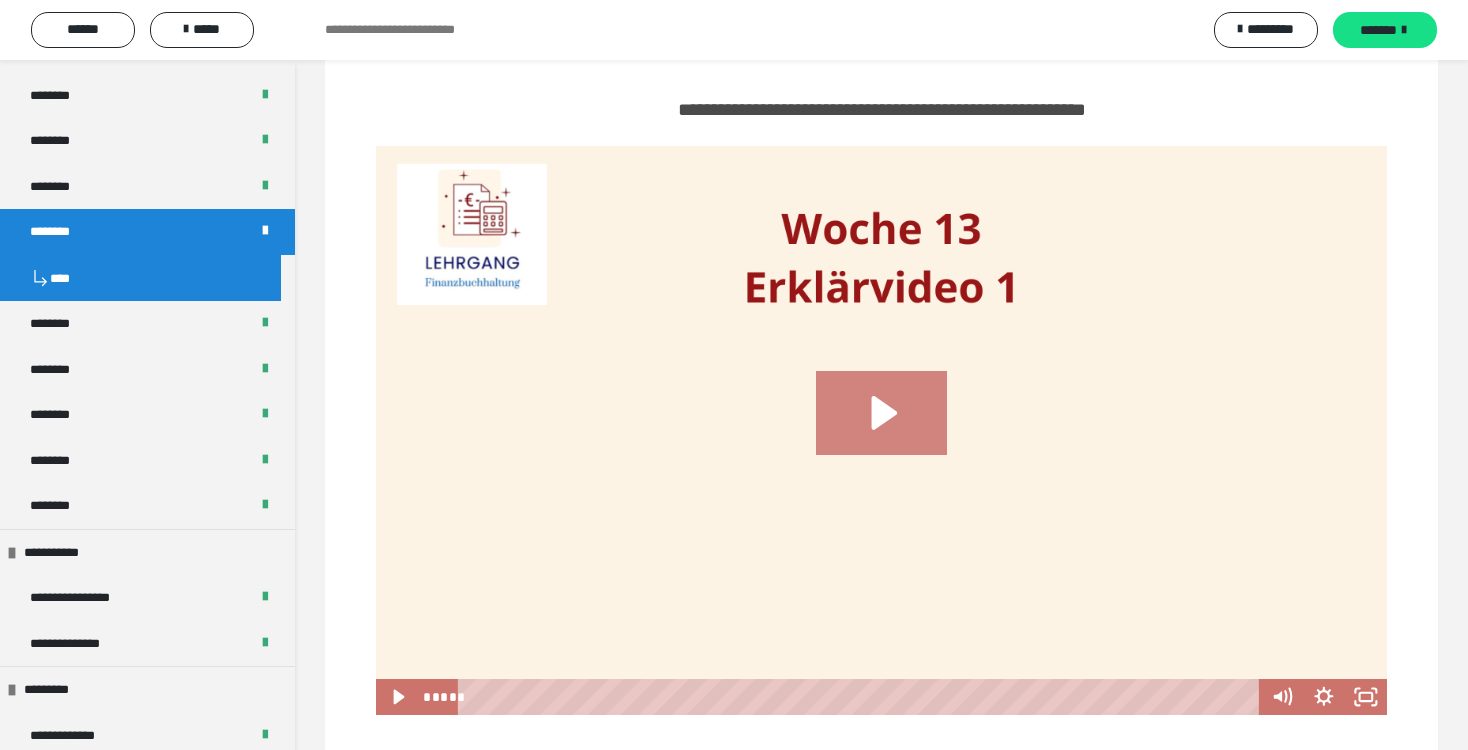 click 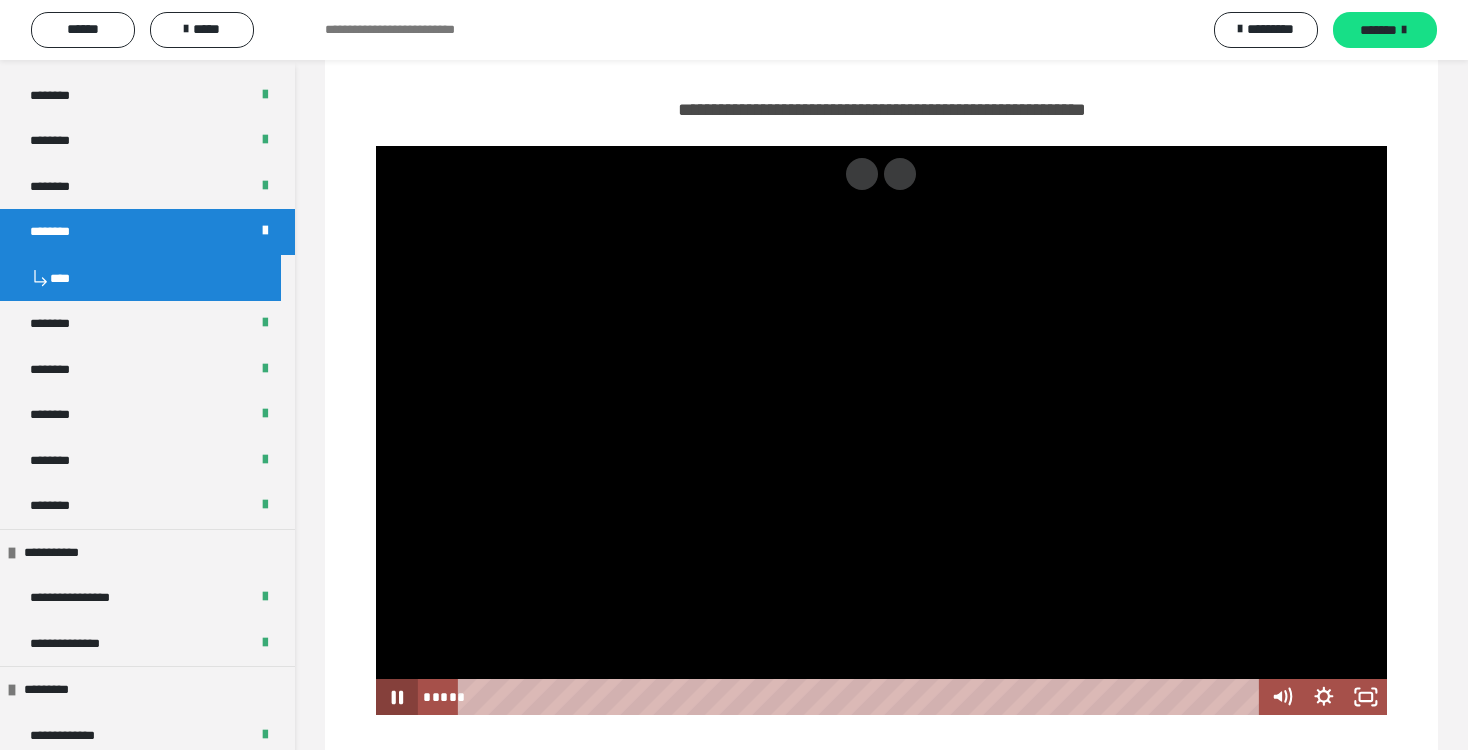 click 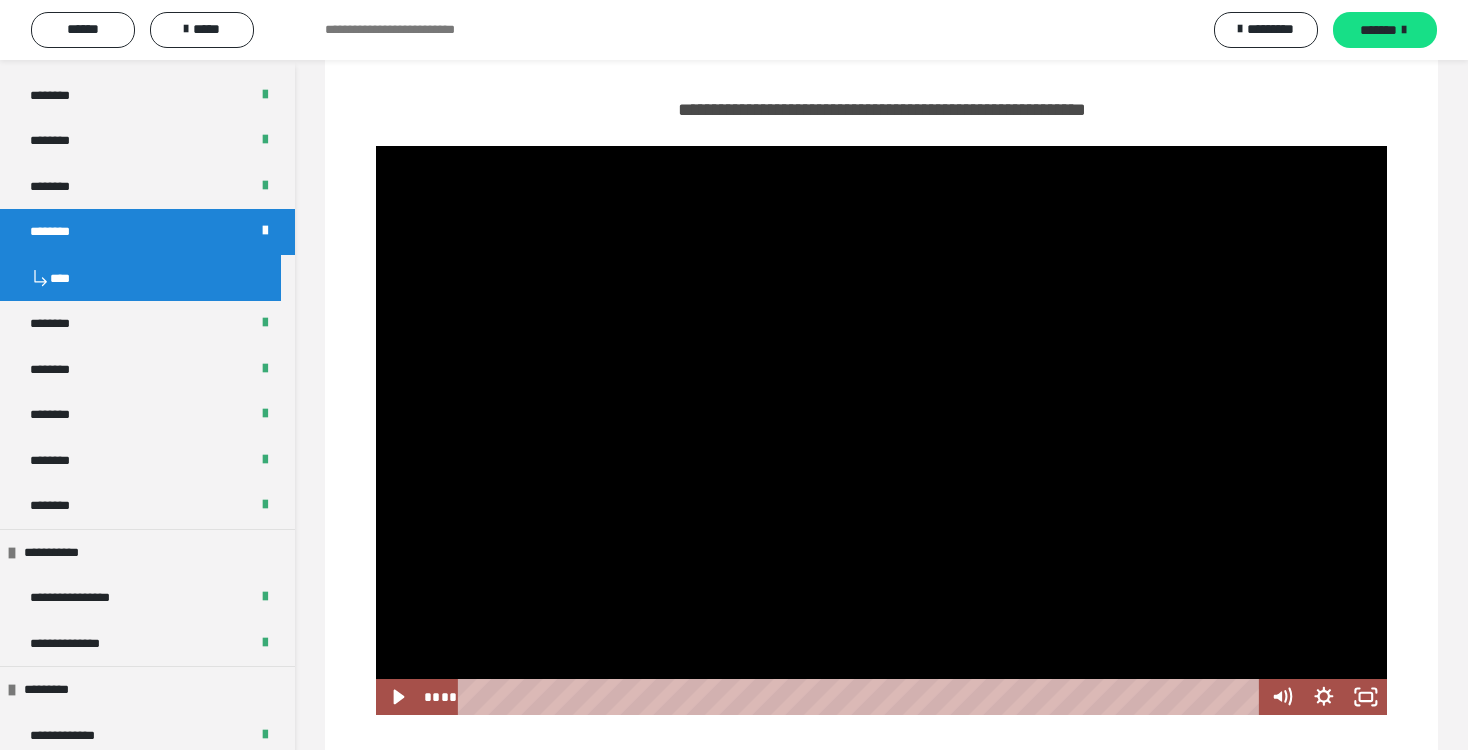 drag, startPoint x: 1109, startPoint y: 692, endPoint x: 444, endPoint y: 724, distance: 665.7695 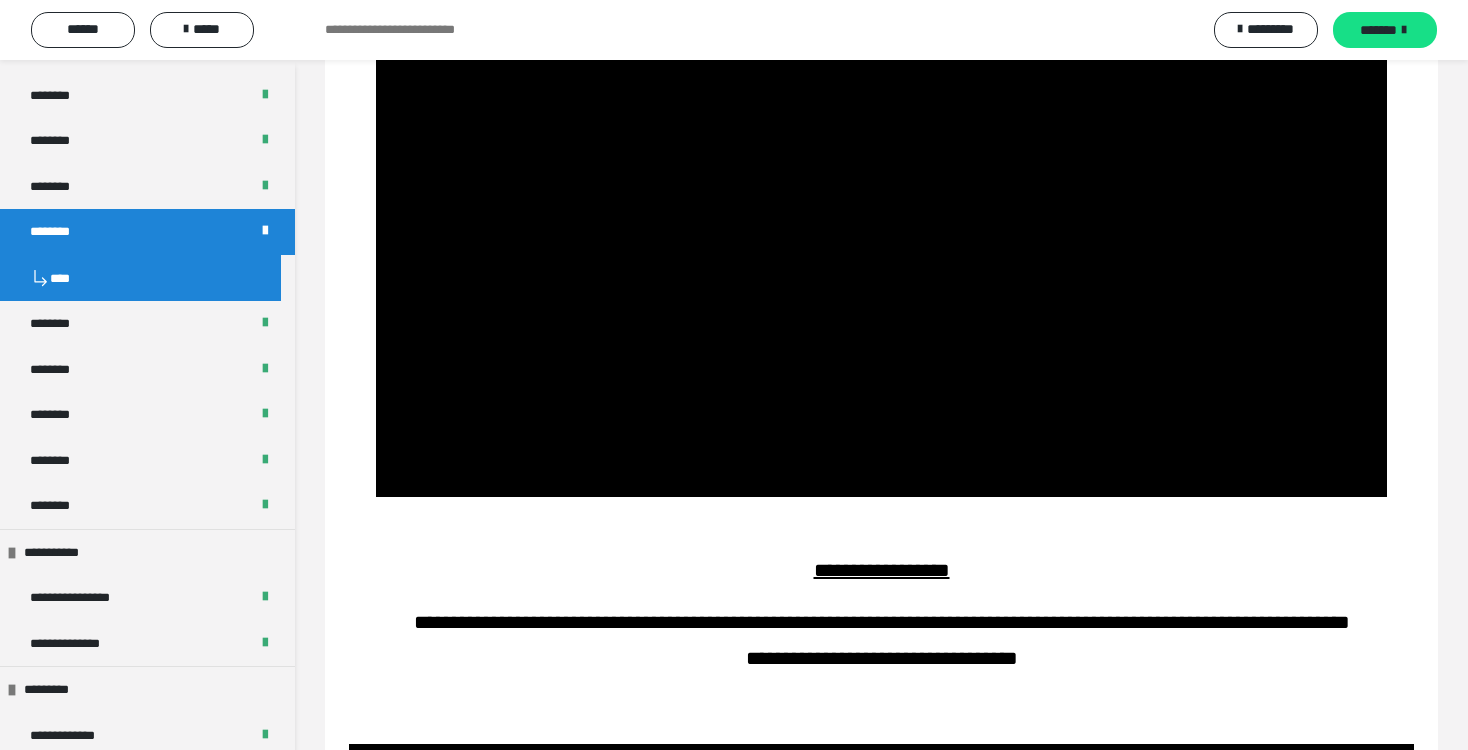 scroll, scrollTop: 1139, scrollLeft: 0, axis: vertical 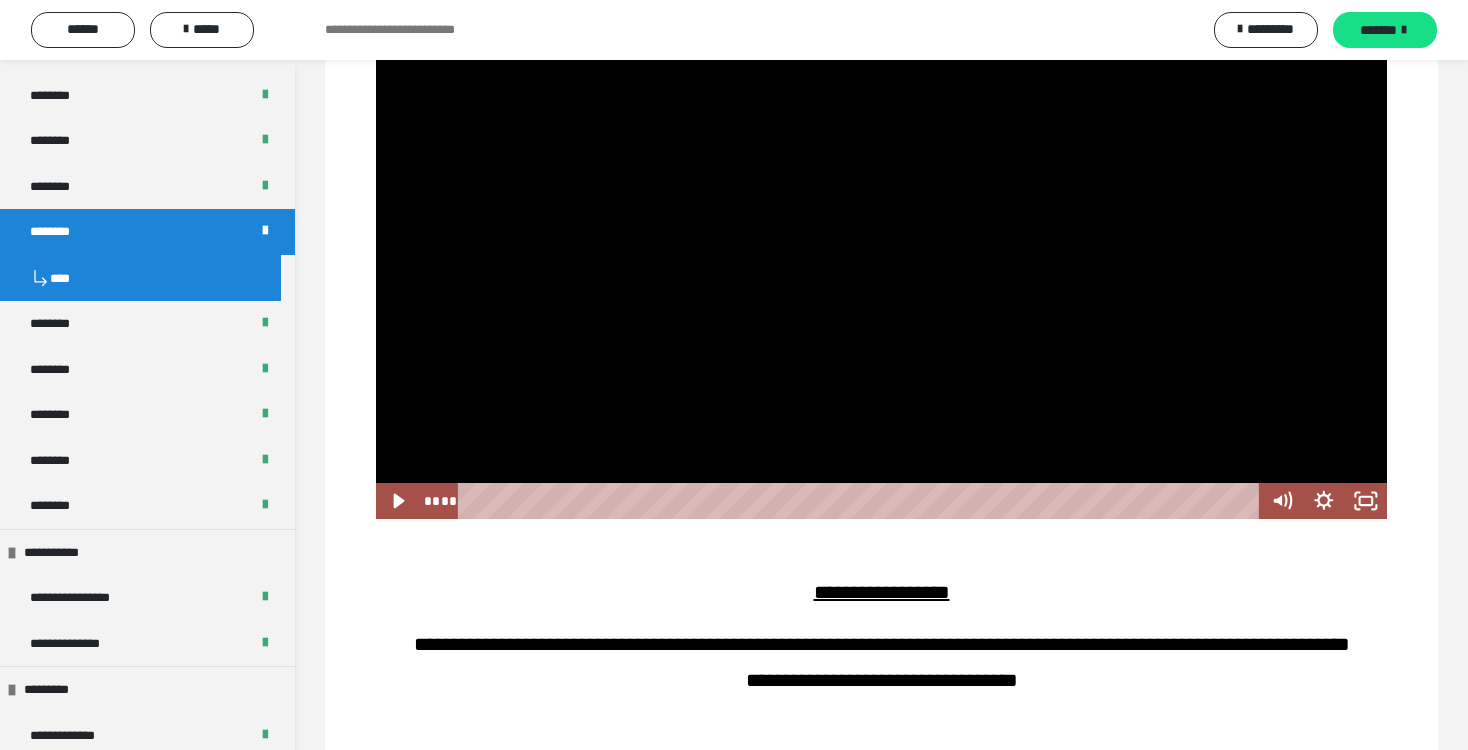 click at bounding box center (882, 234) 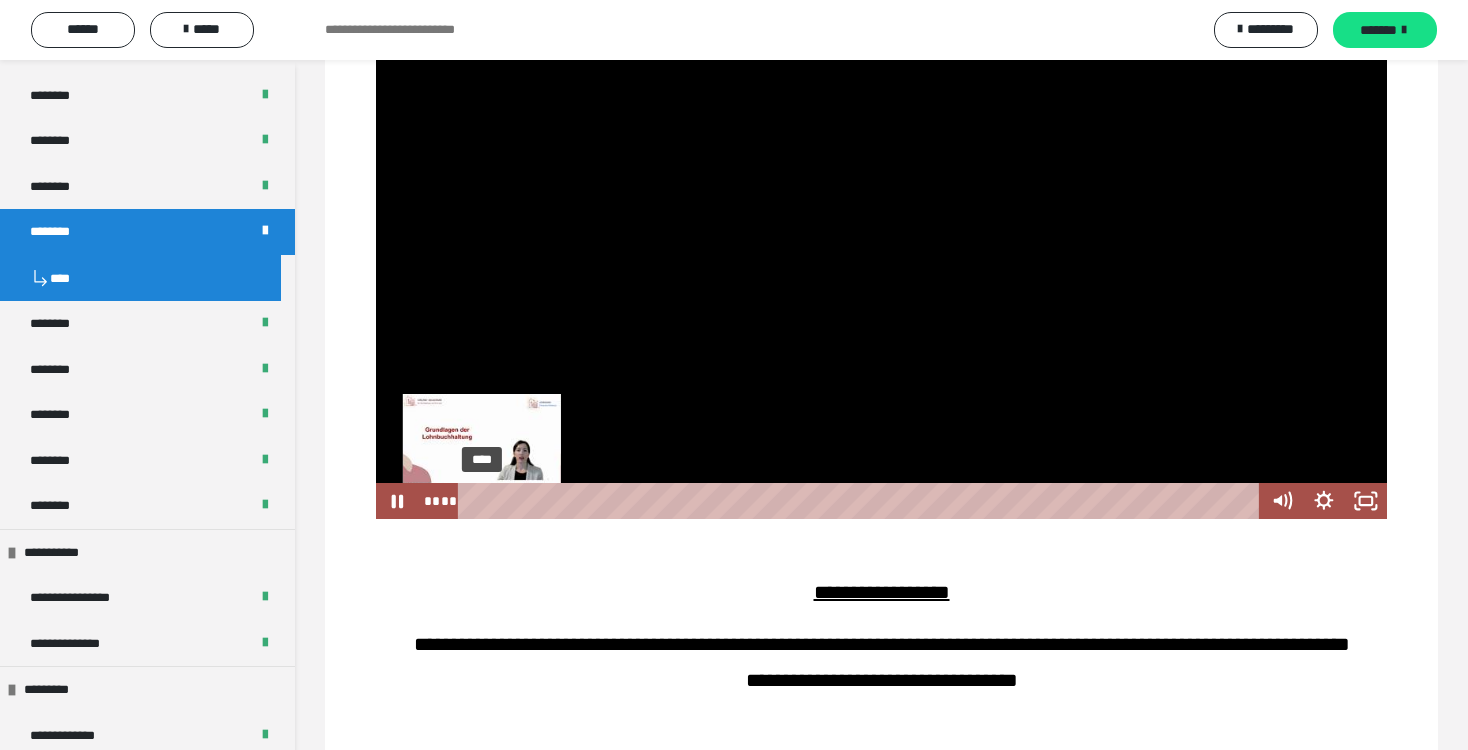 click on "****" at bounding box center [862, 501] 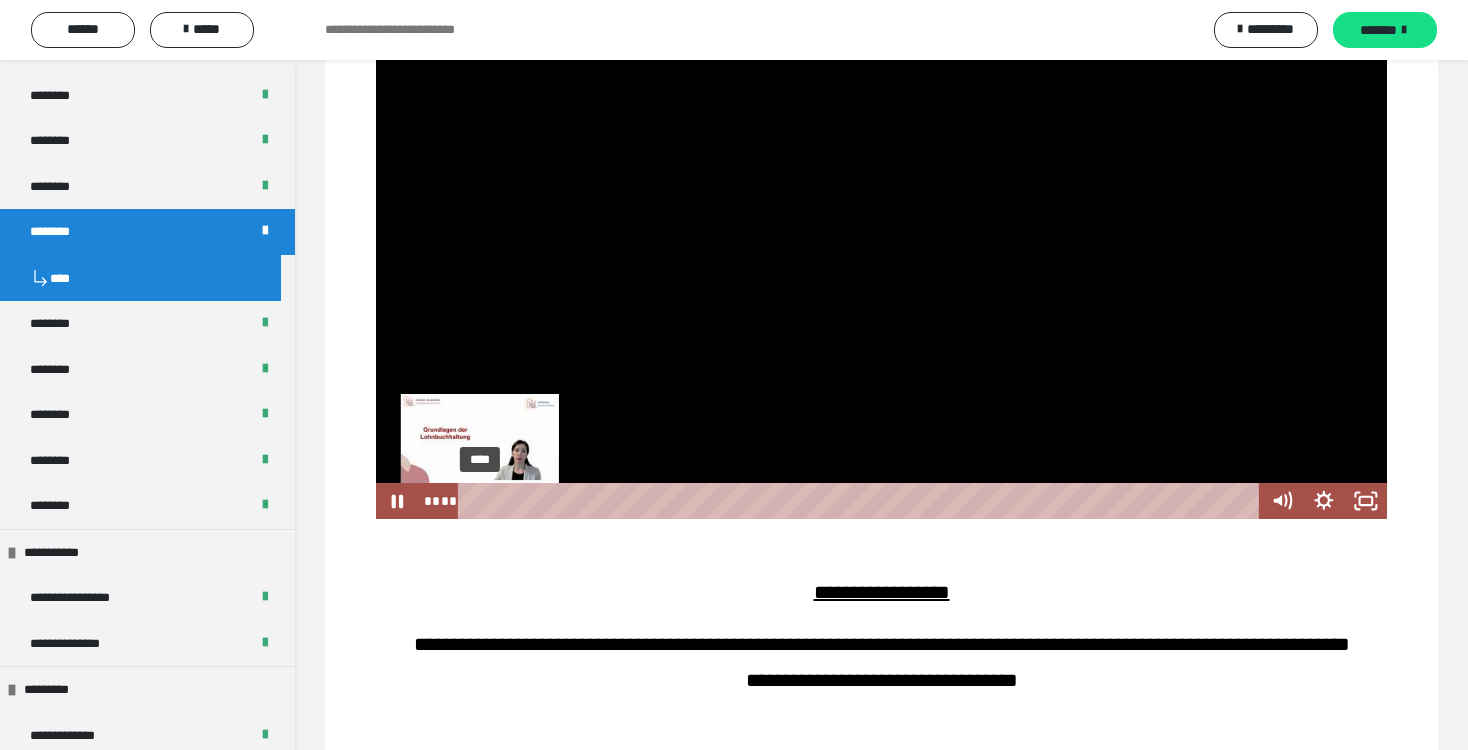 click at bounding box center (480, 501) 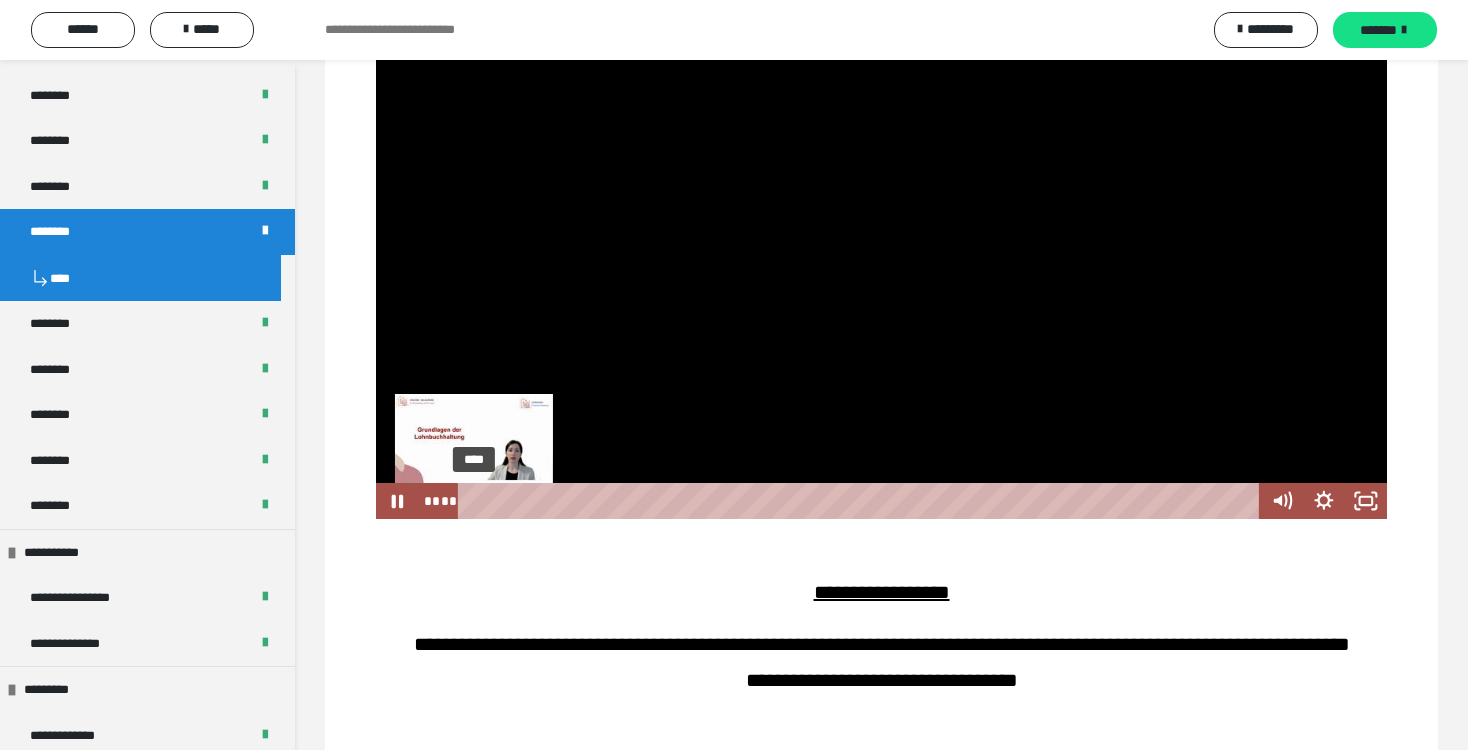 click on "****" at bounding box center (862, 501) 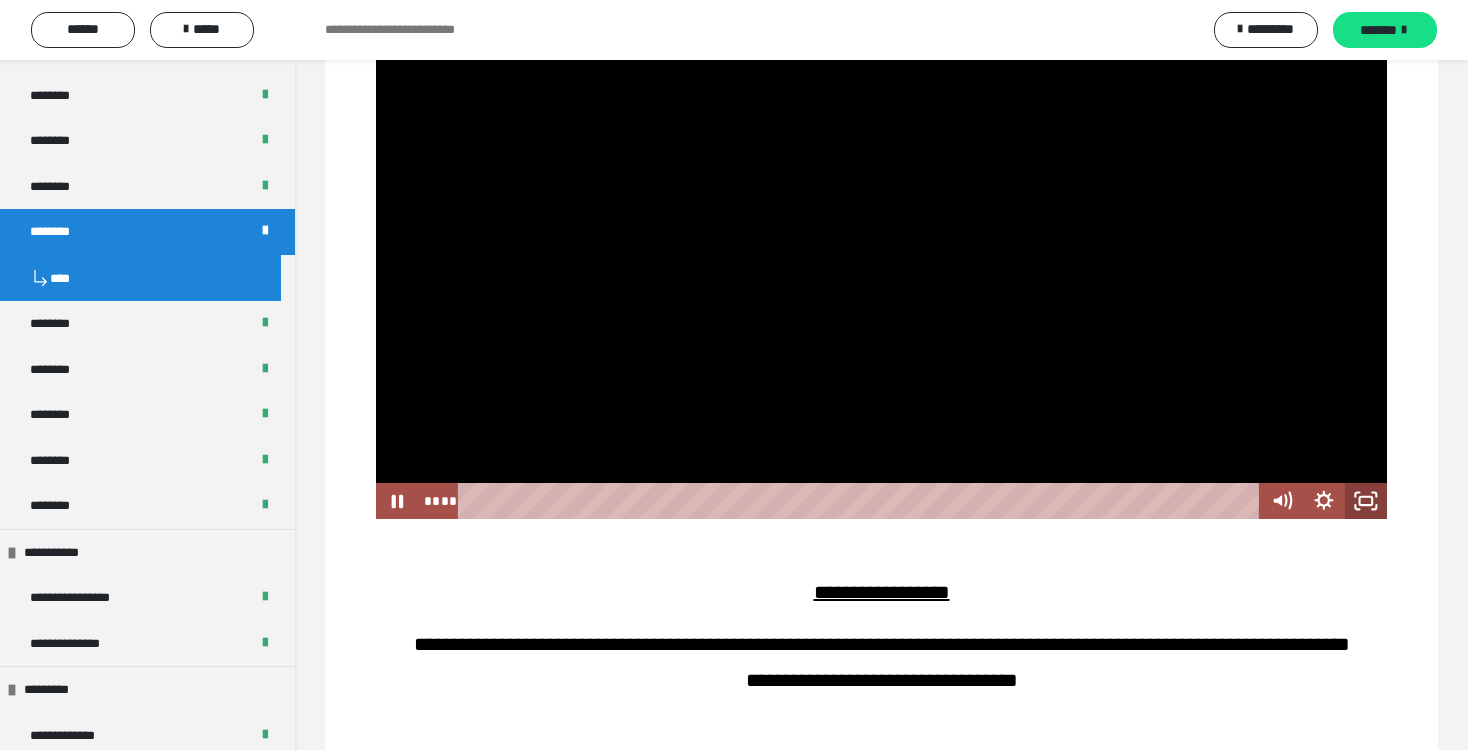 click 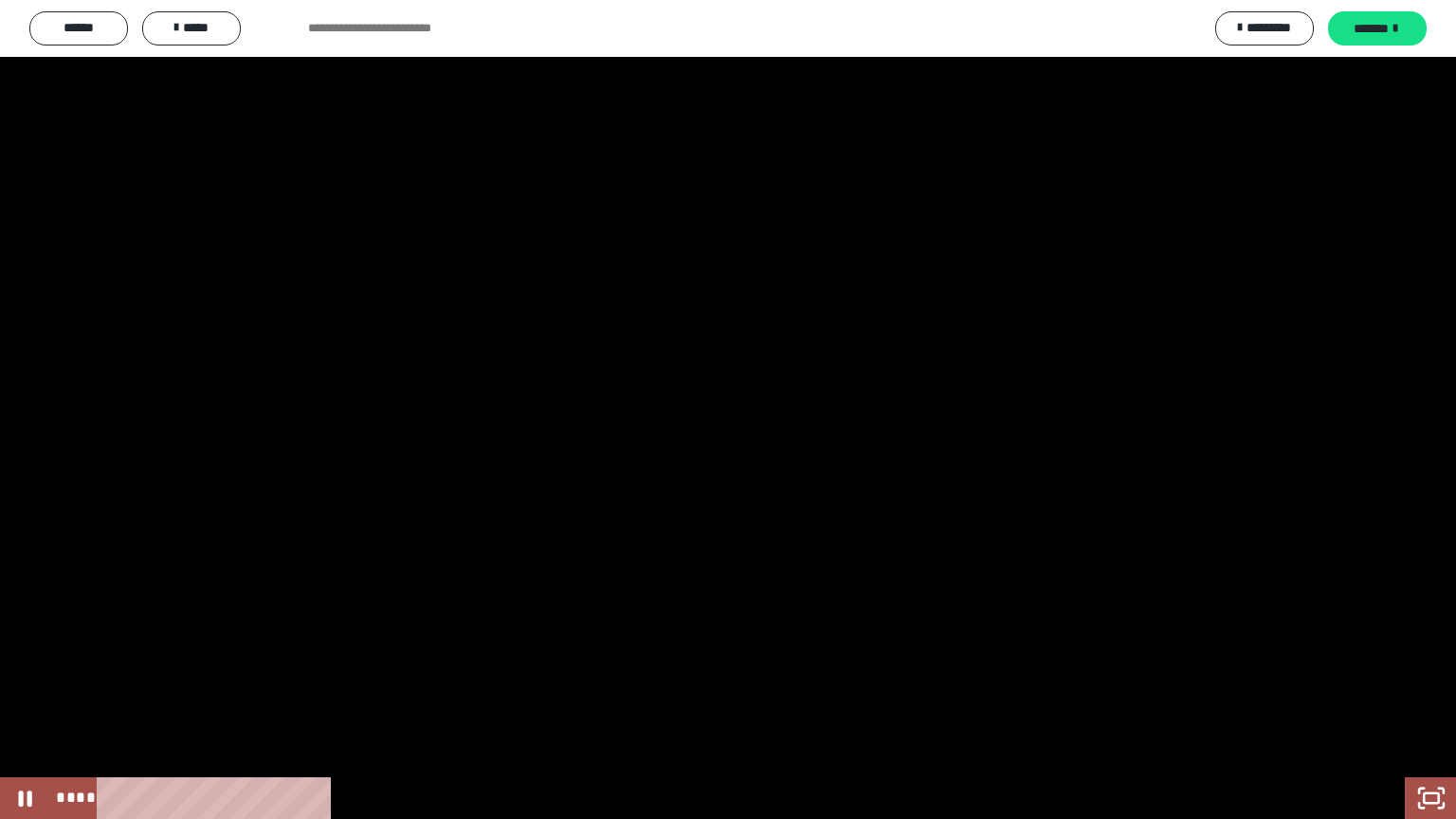 click at bounding box center (728, 410) 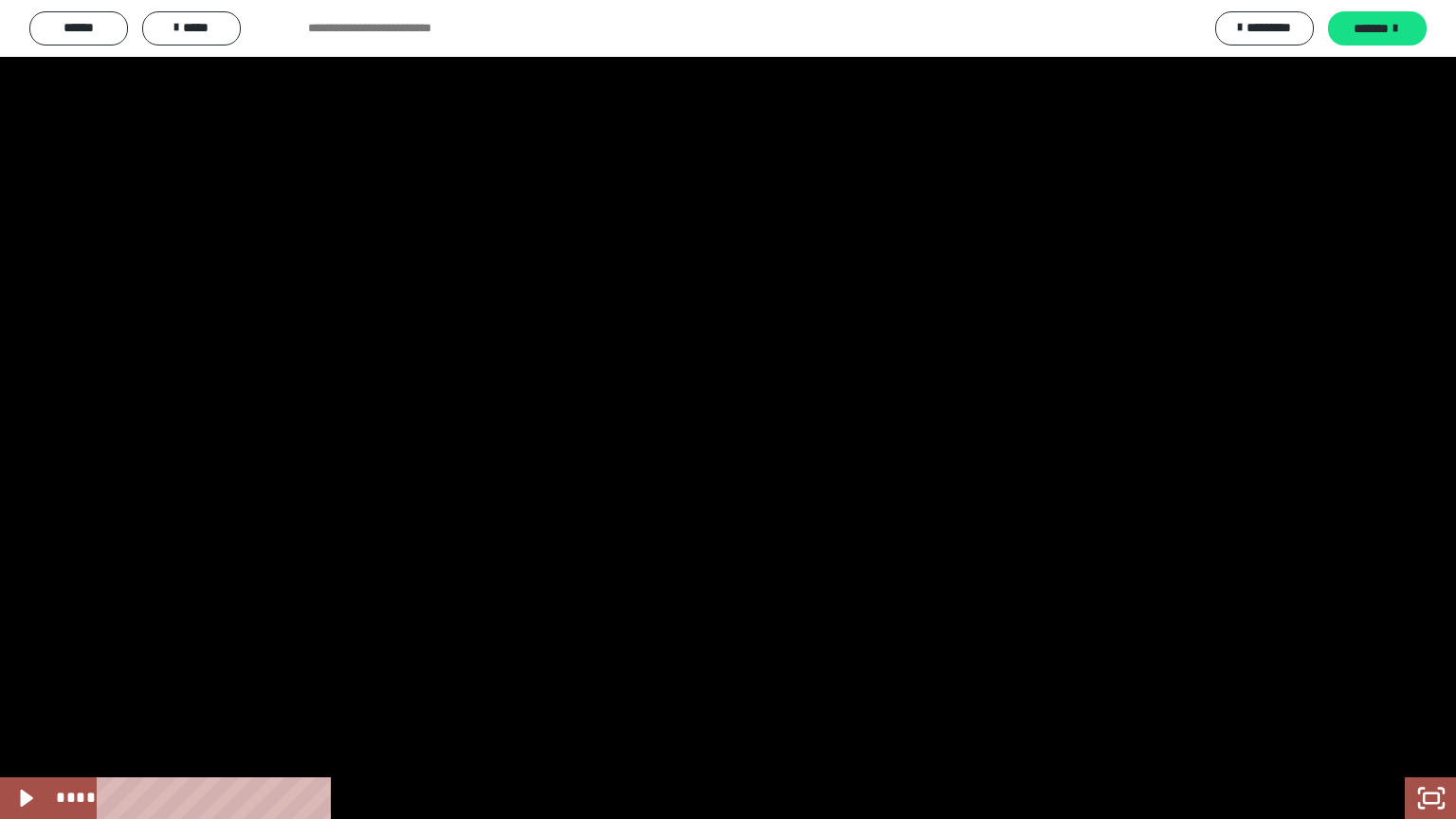click at bounding box center [728, 410] 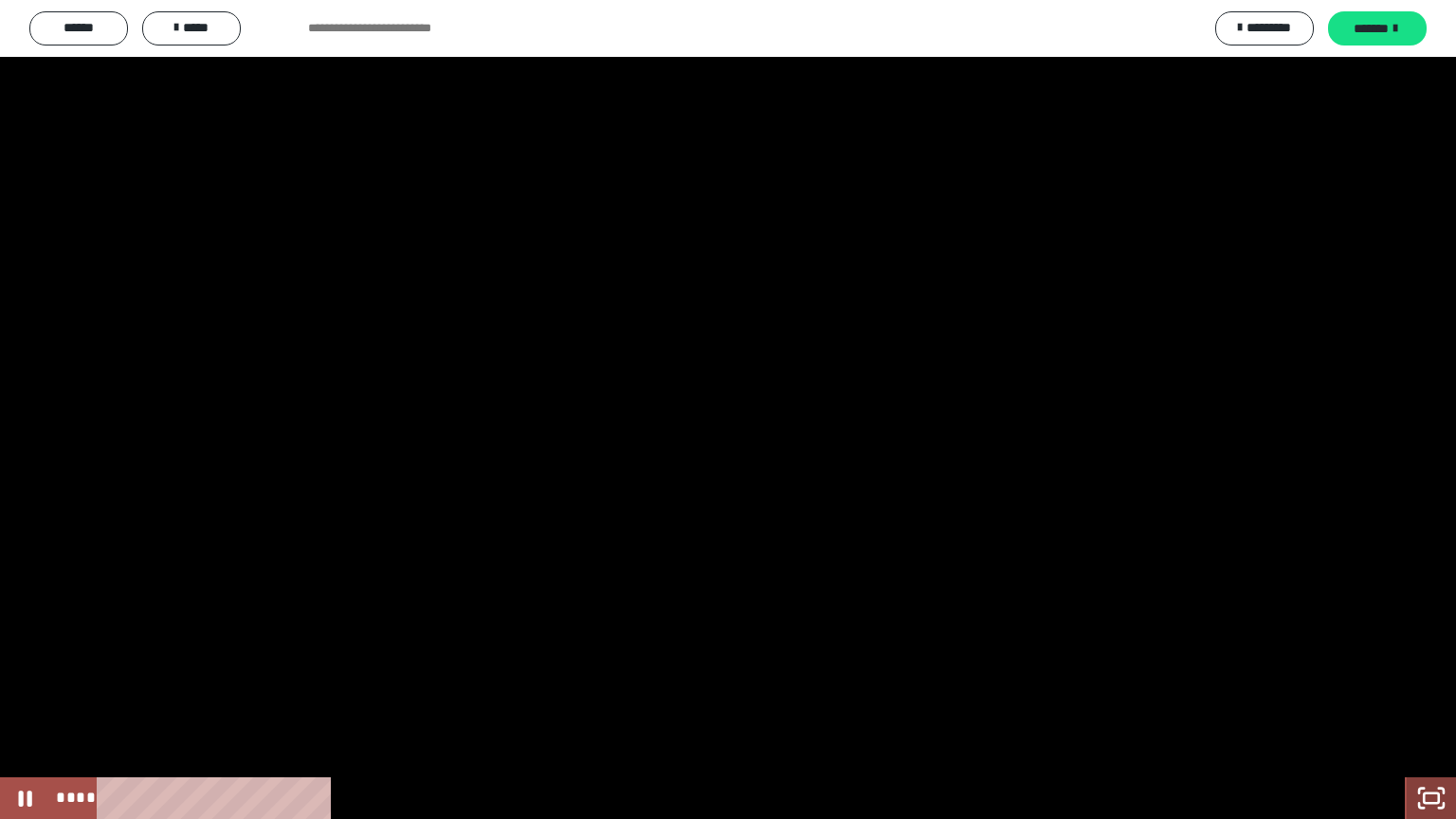 click 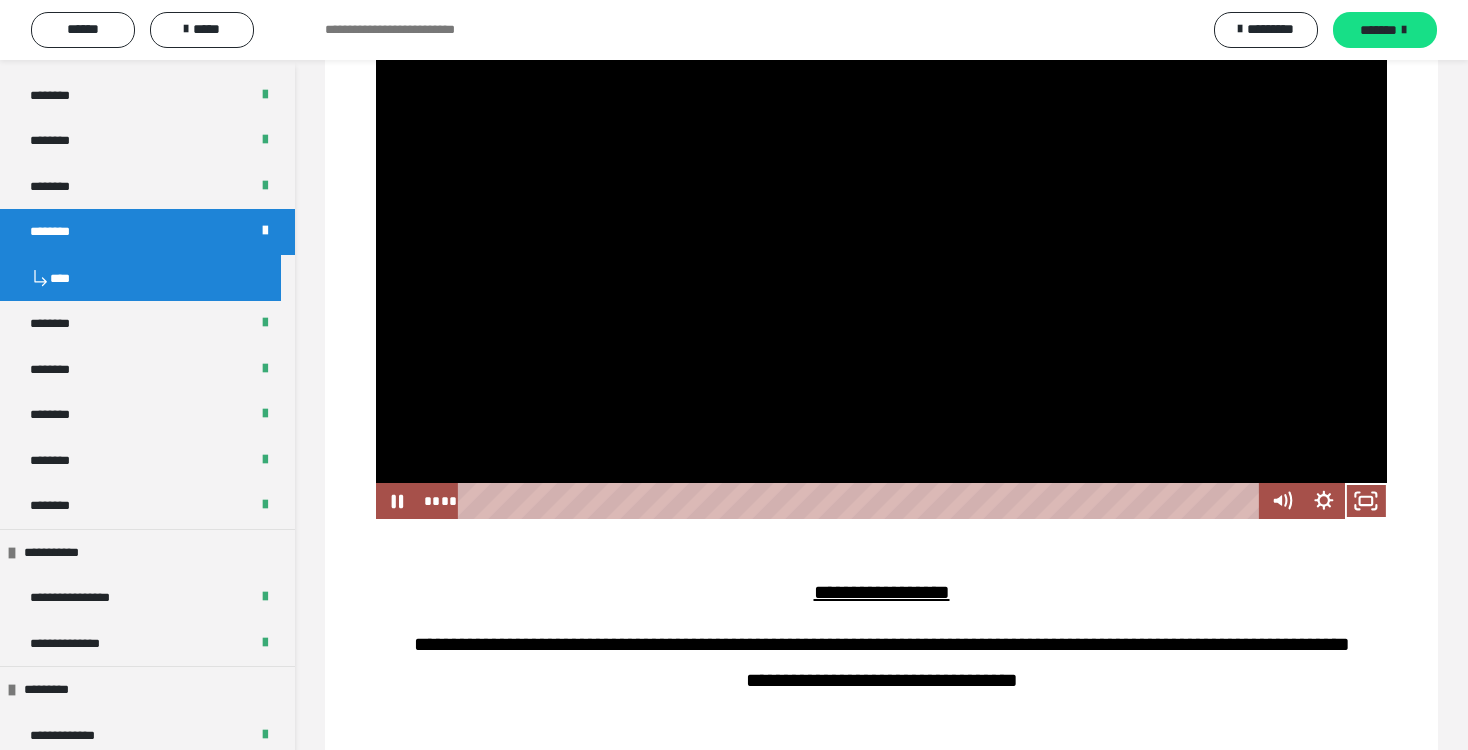 click at bounding box center (882, 234) 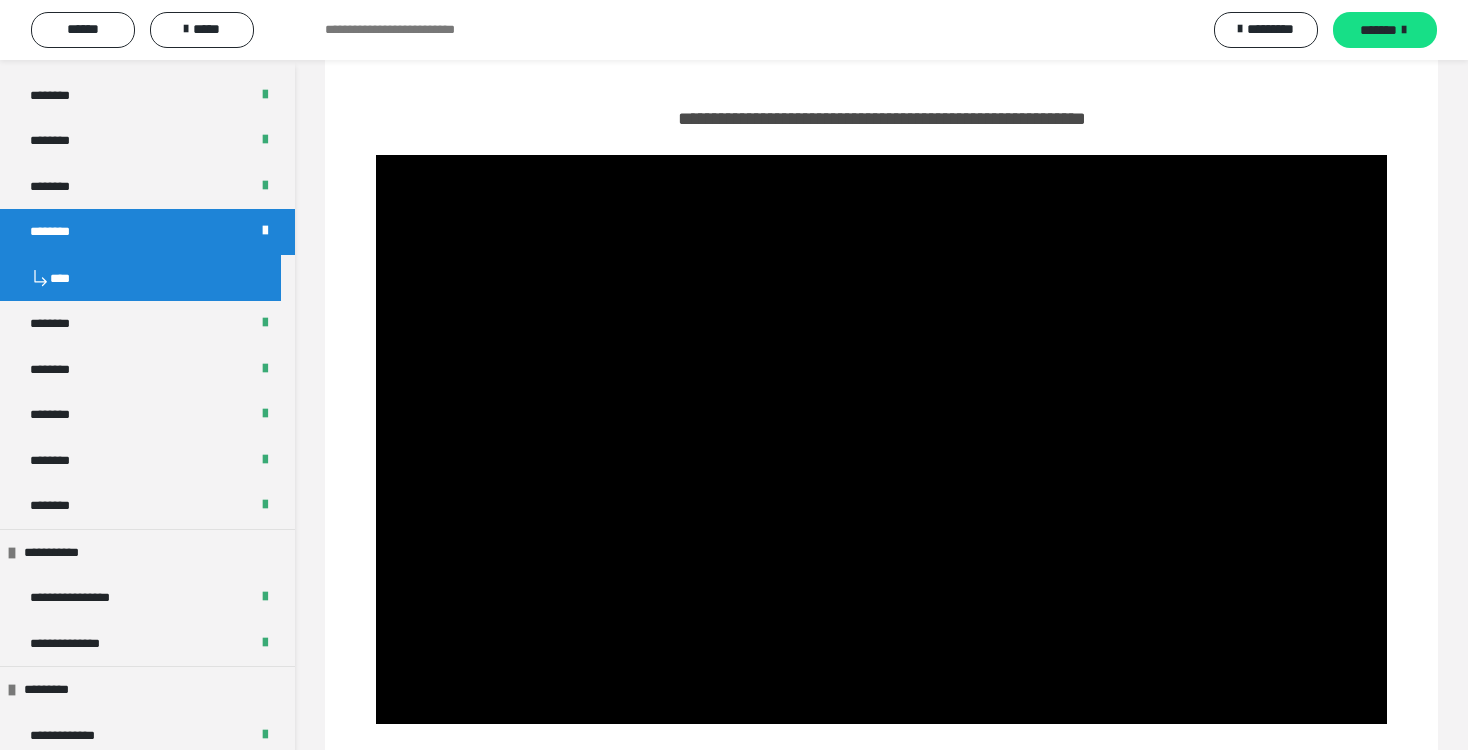 scroll, scrollTop: 924, scrollLeft: 0, axis: vertical 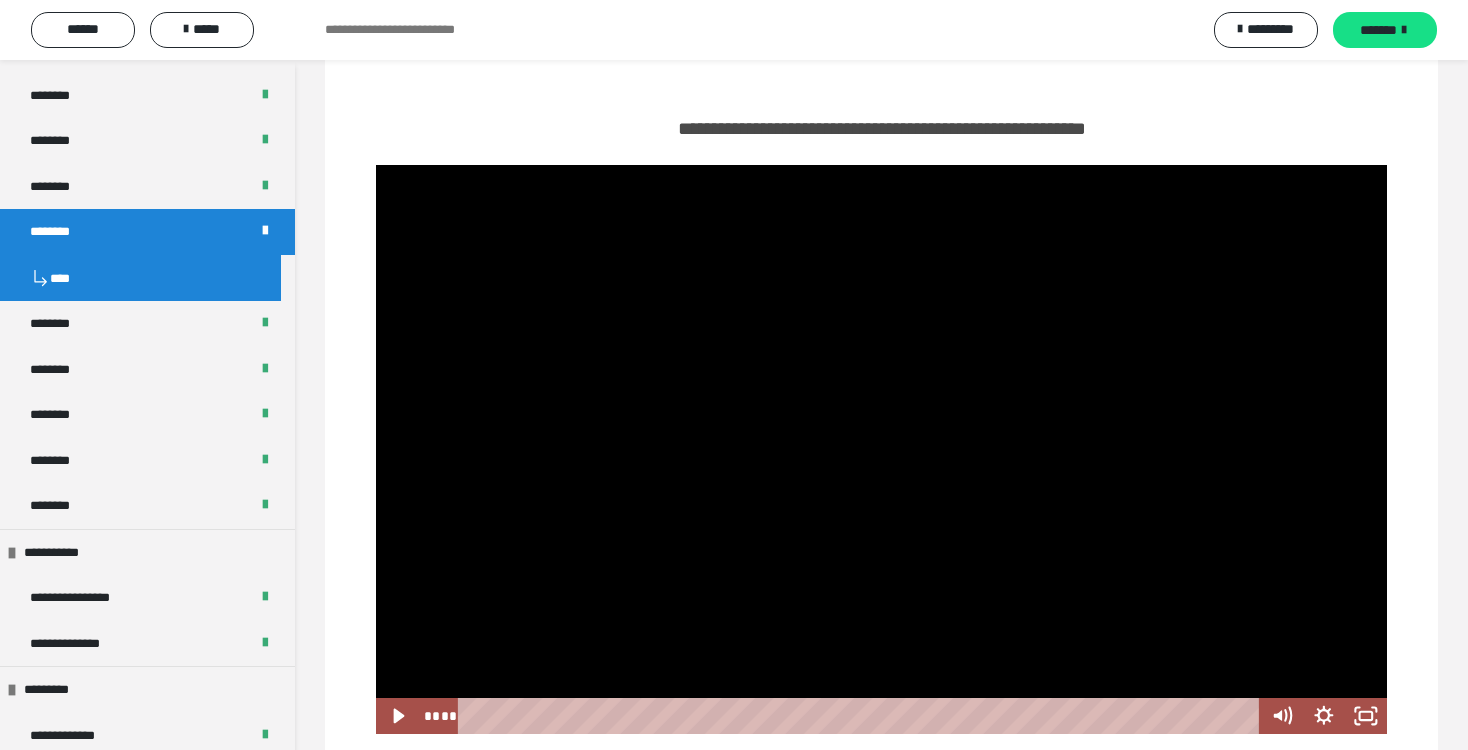 click at bounding box center (882, 449) 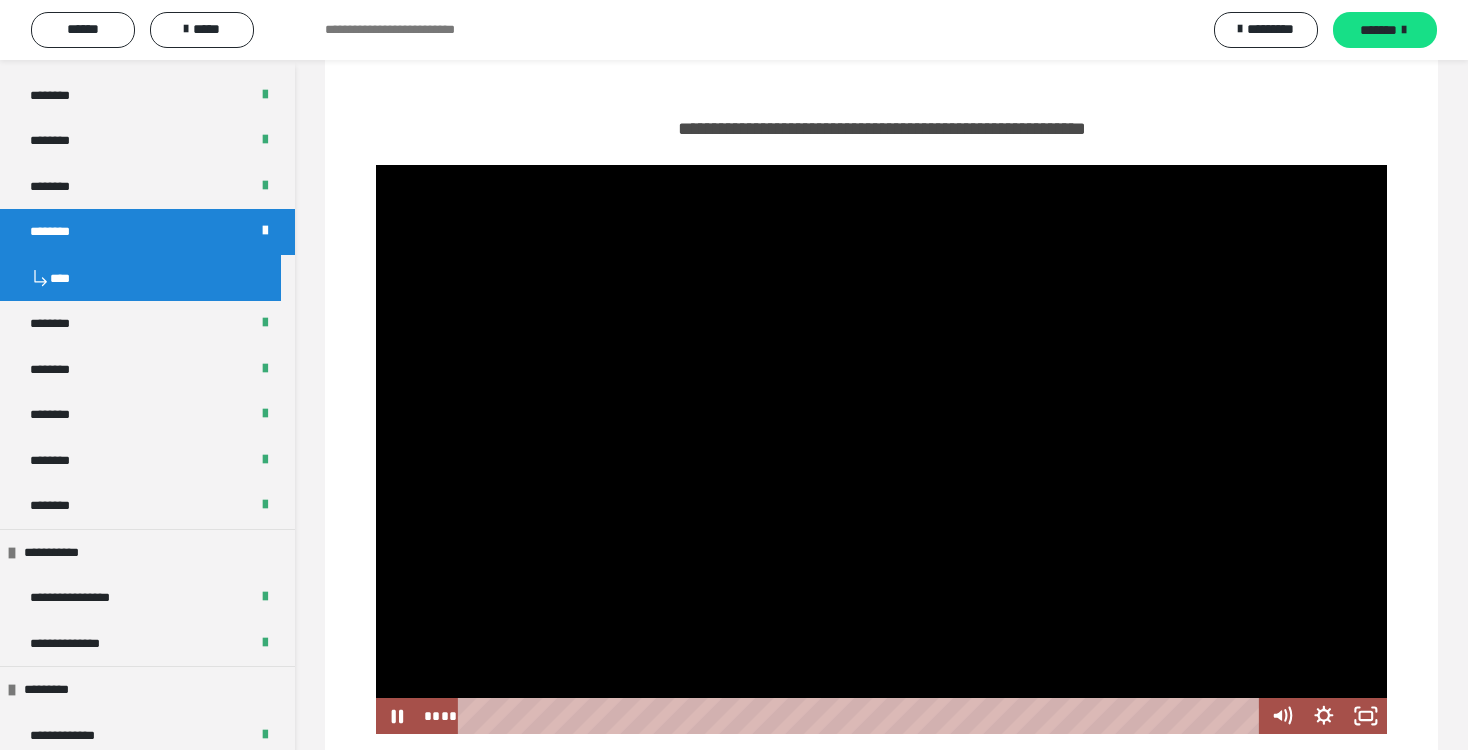 click at bounding box center (882, 449) 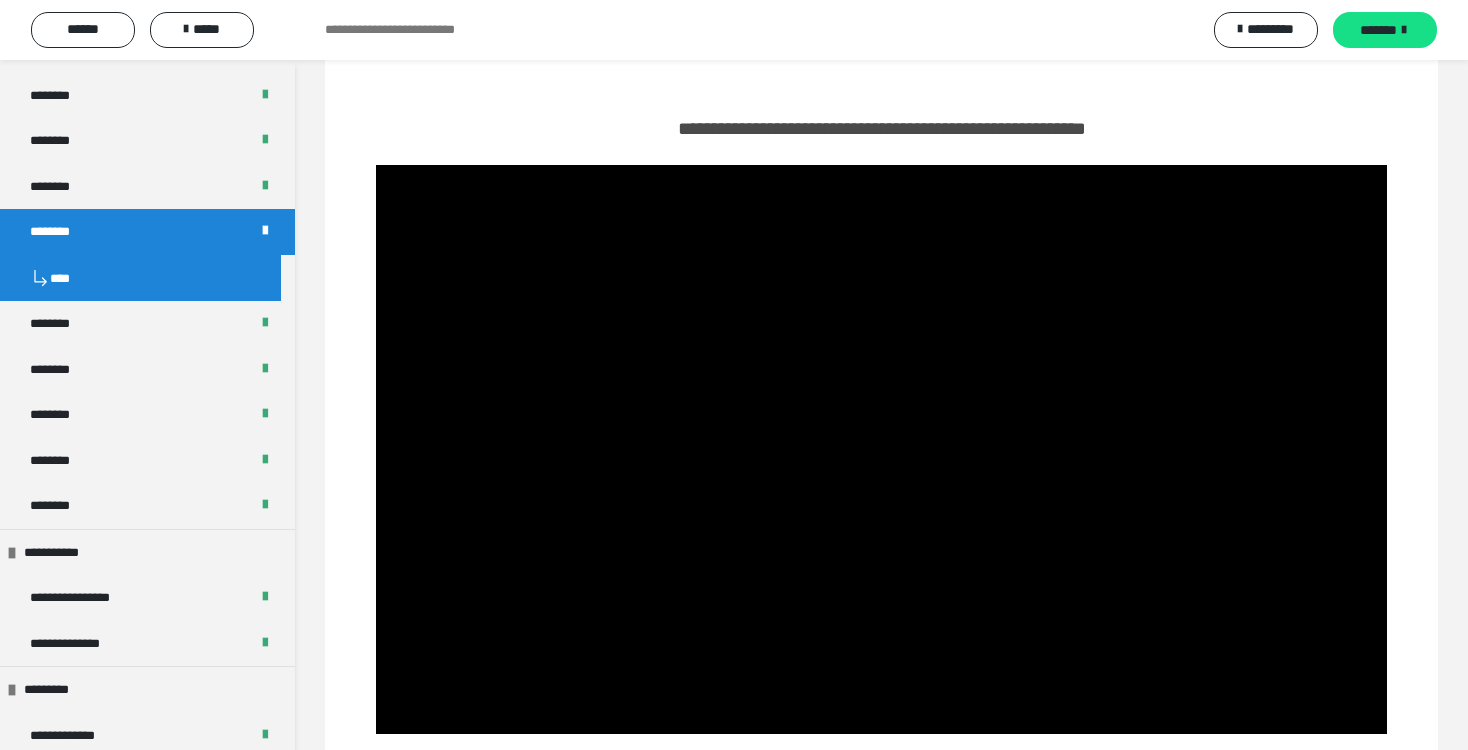 click at bounding box center (882, 449) 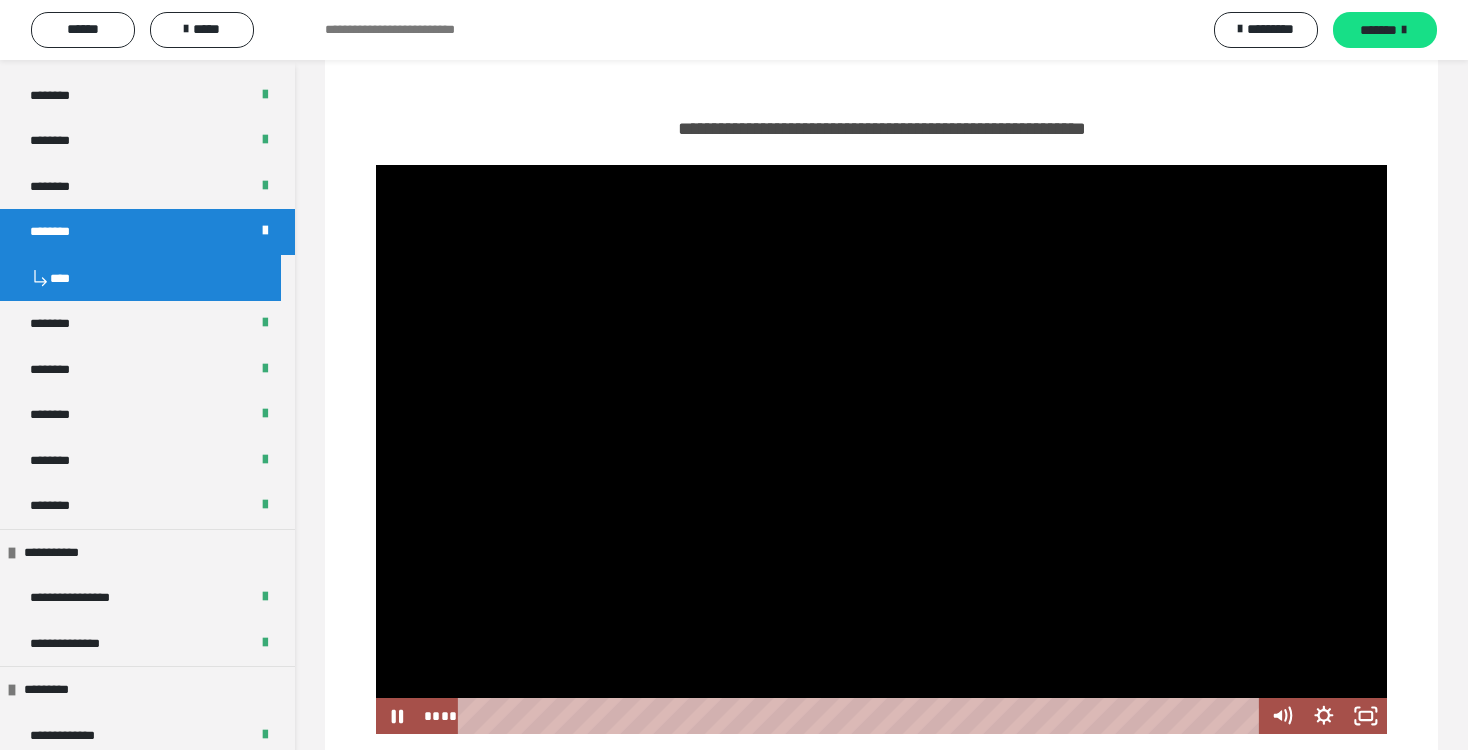 click at bounding box center (882, 449) 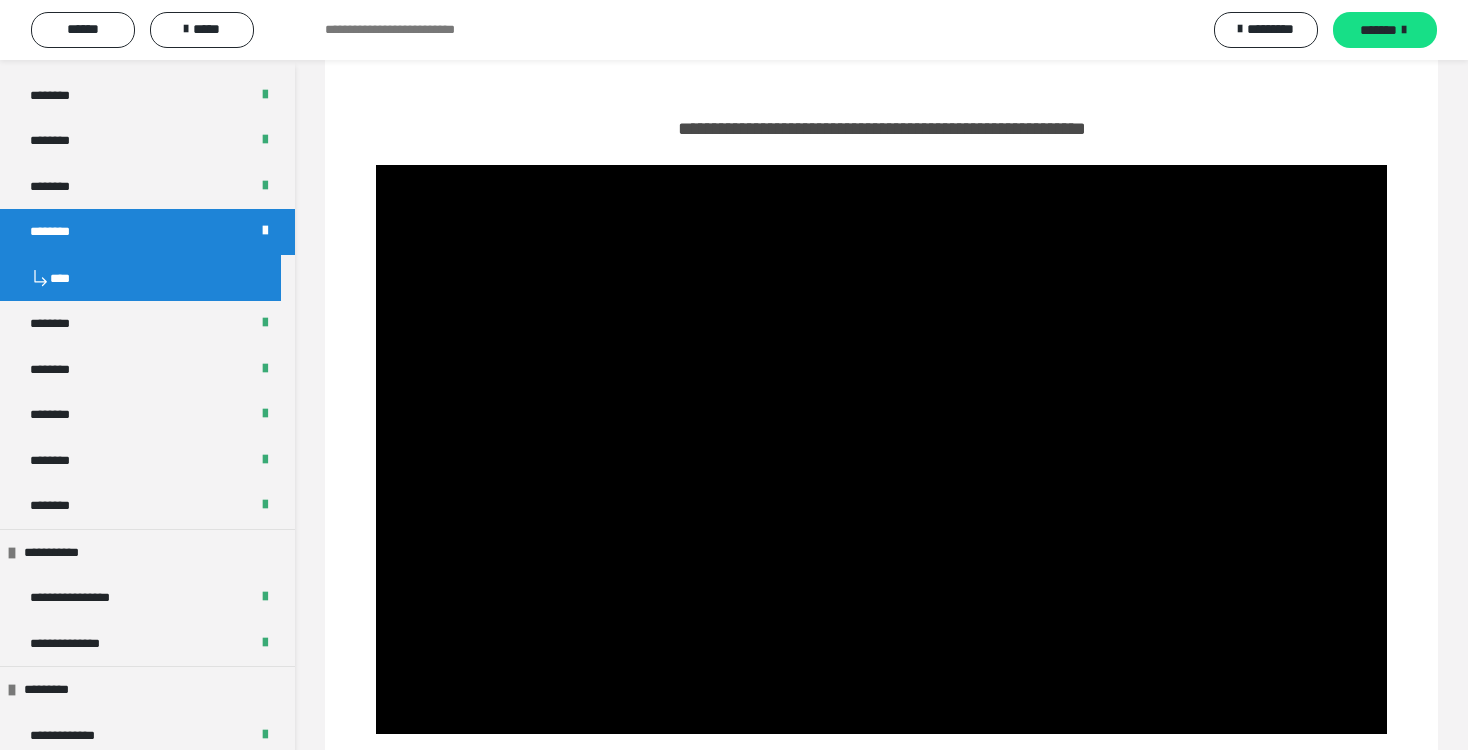 click at bounding box center (882, 449) 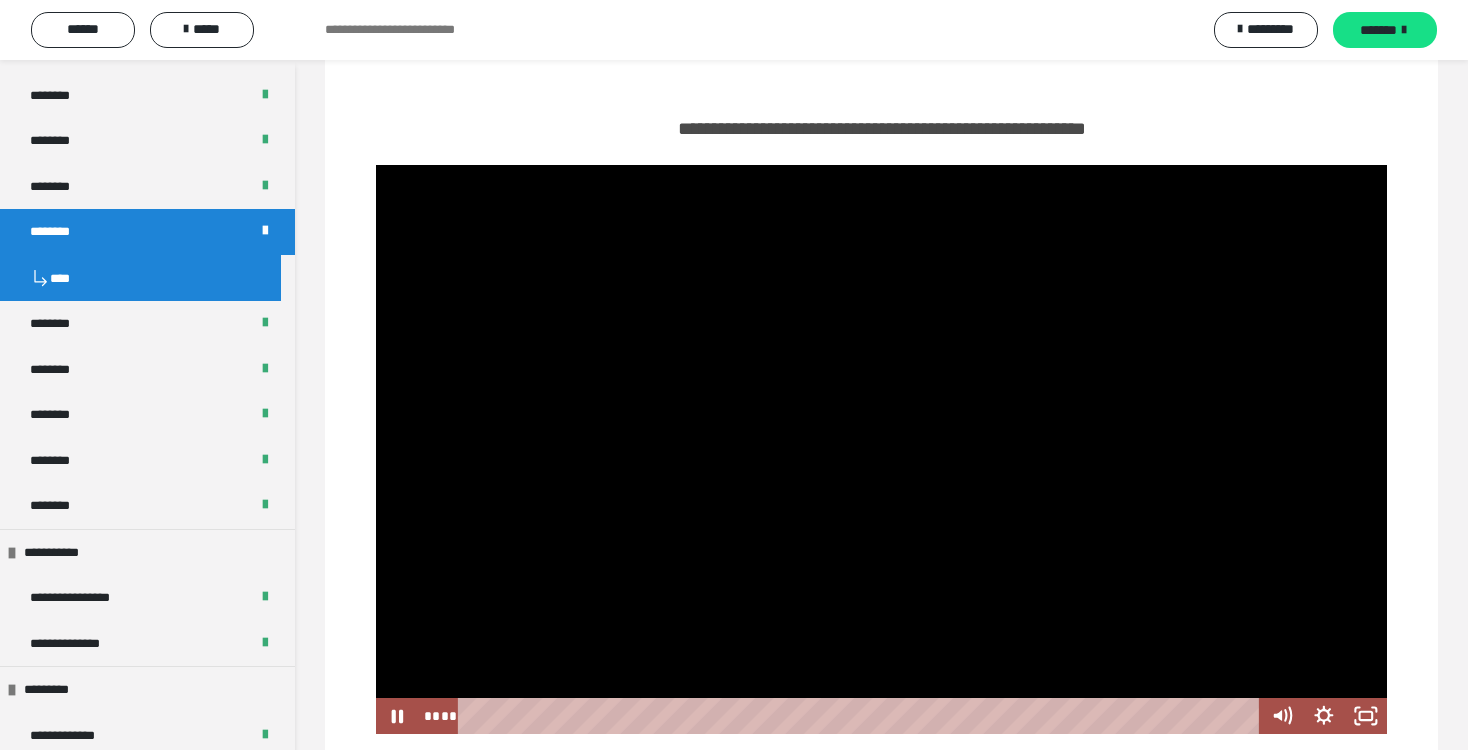 click at bounding box center [882, 449] 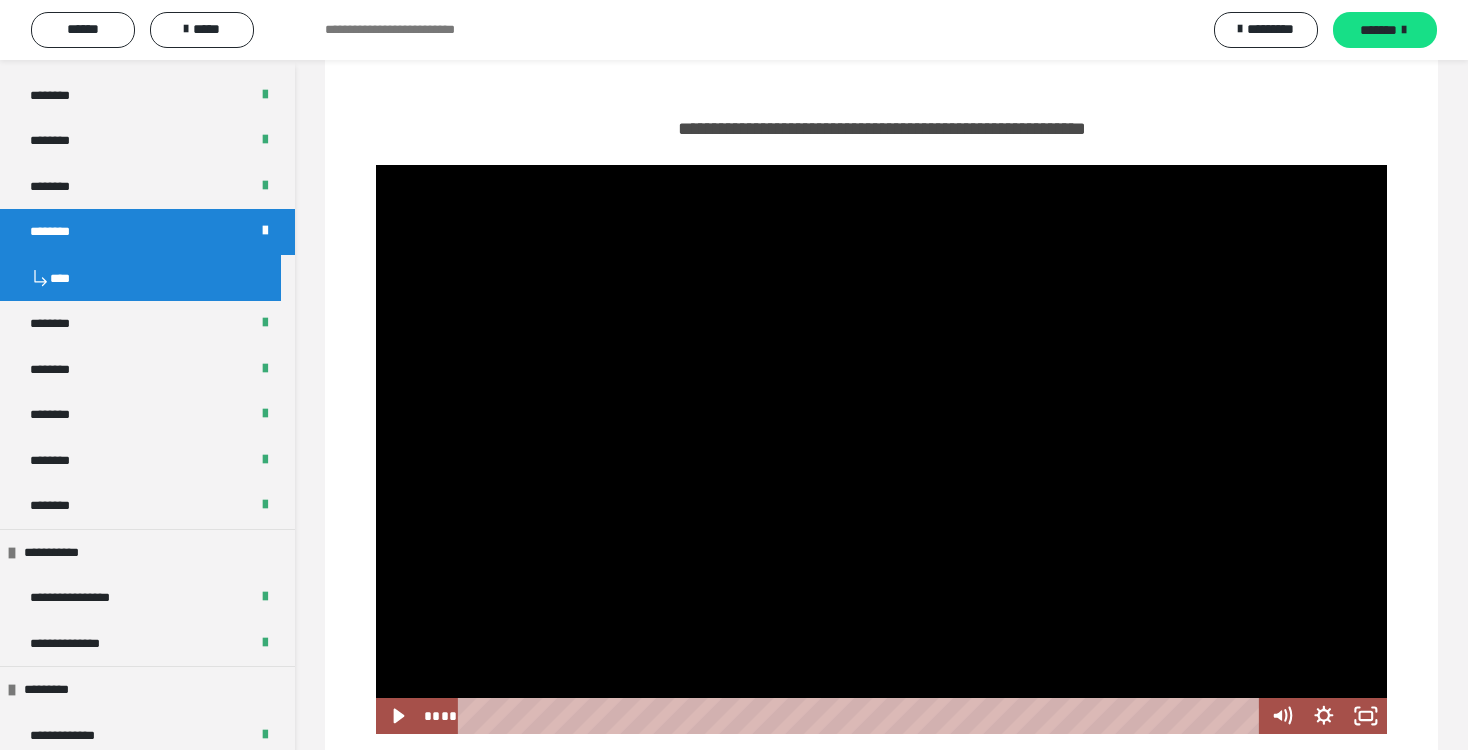 click at bounding box center (882, 449) 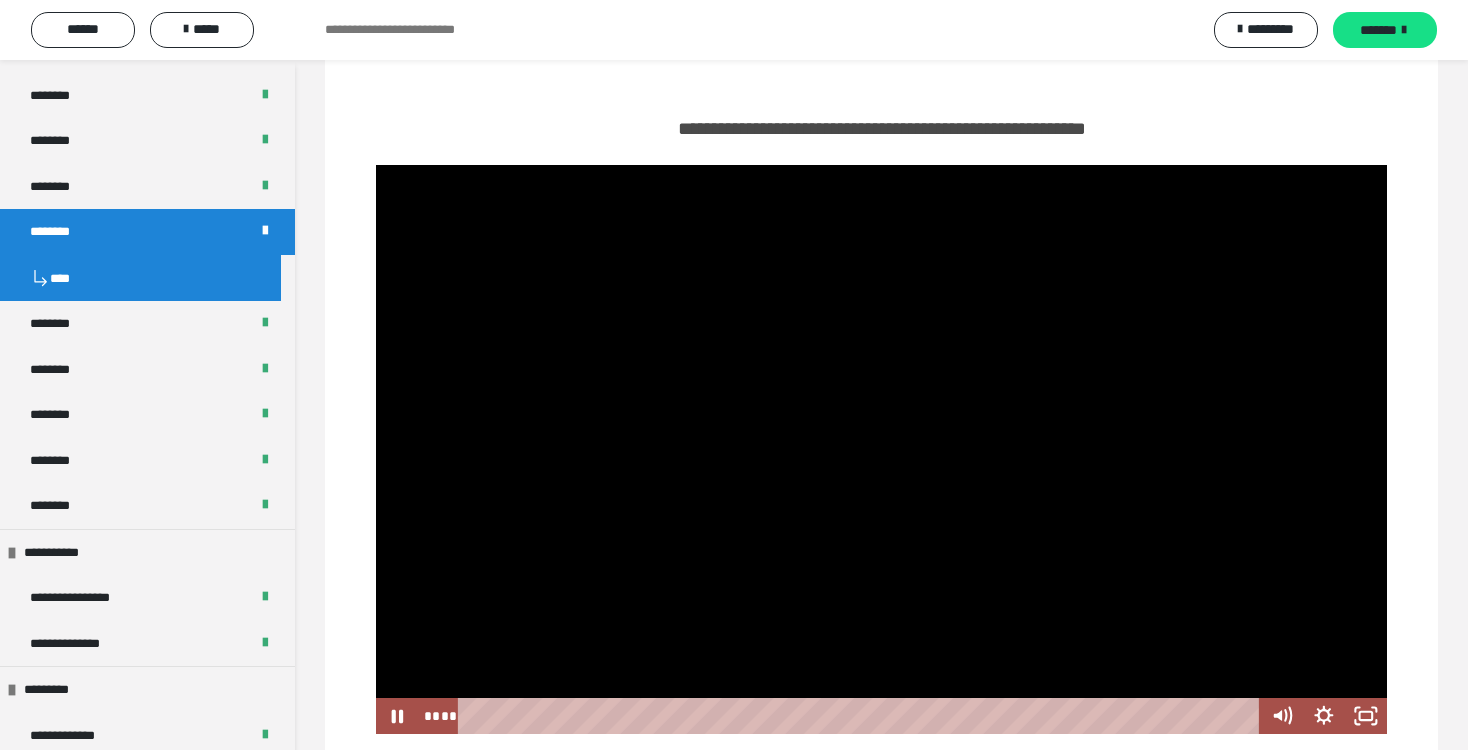 click at bounding box center (882, 449) 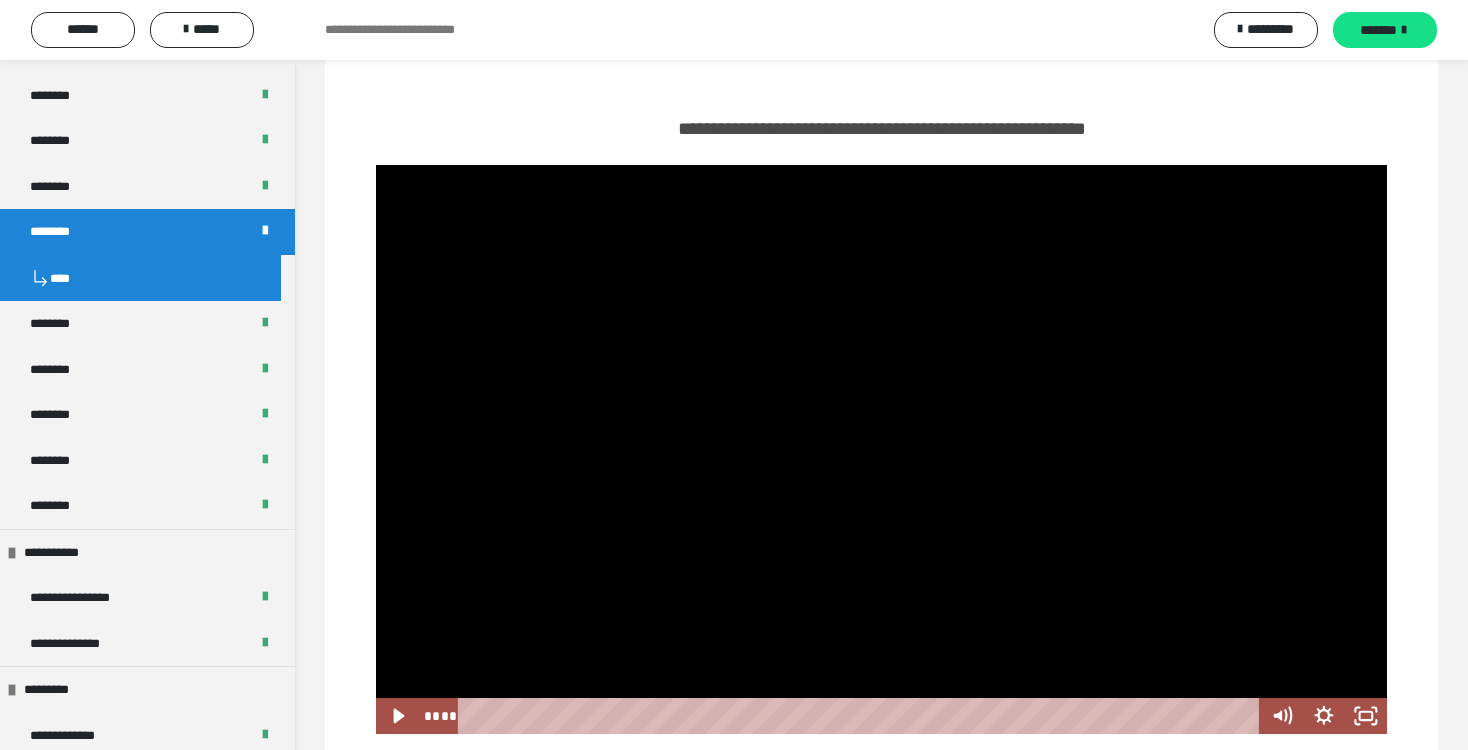 click at bounding box center [882, 449] 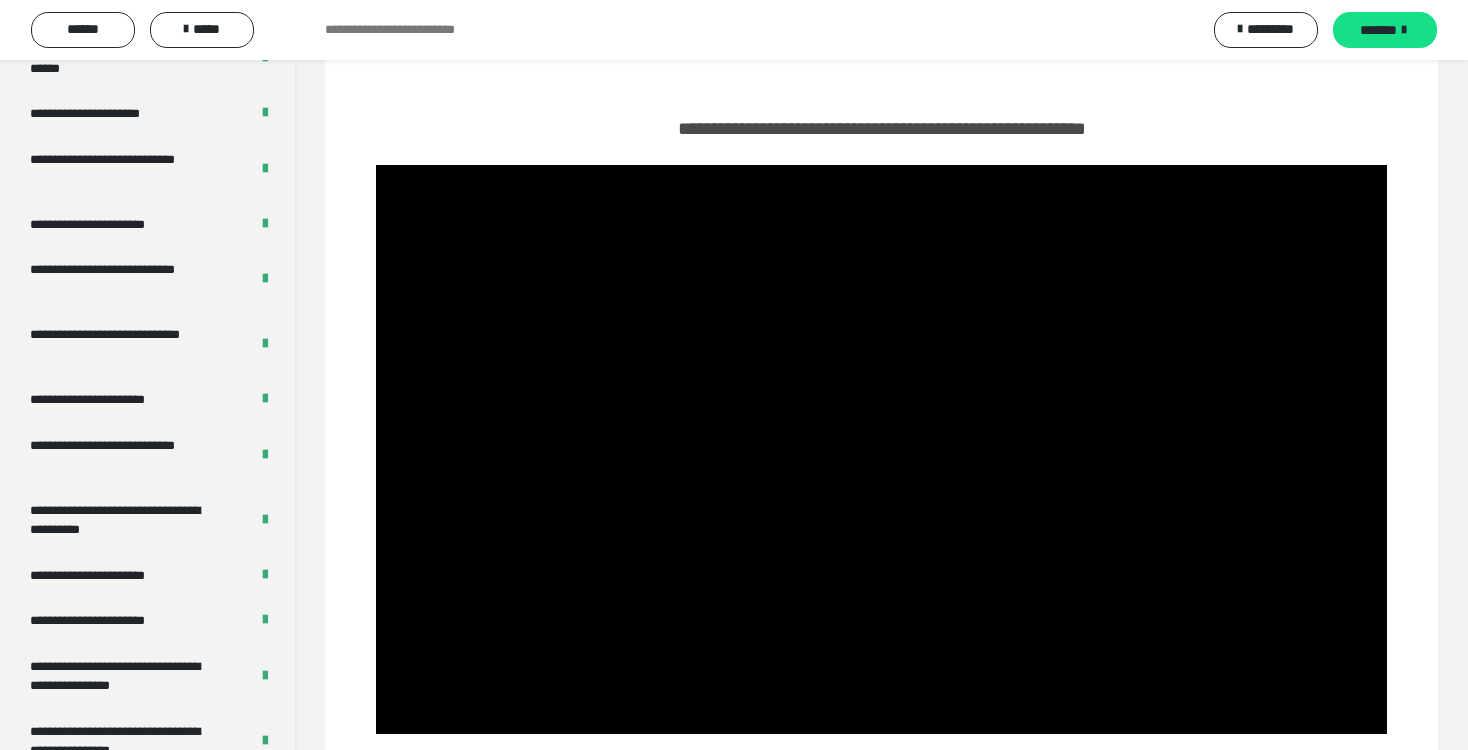 scroll, scrollTop: 3854, scrollLeft: 0, axis: vertical 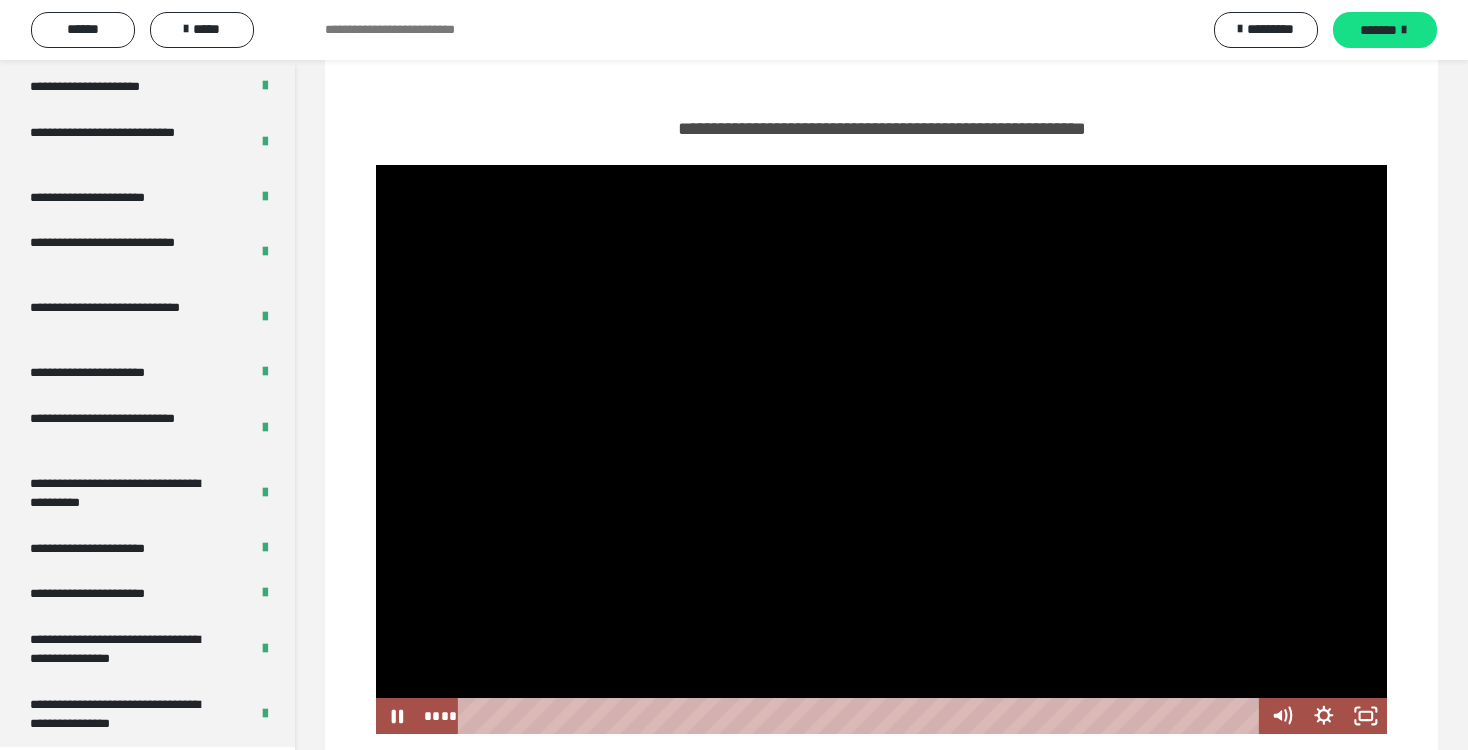 click at bounding box center (882, 449) 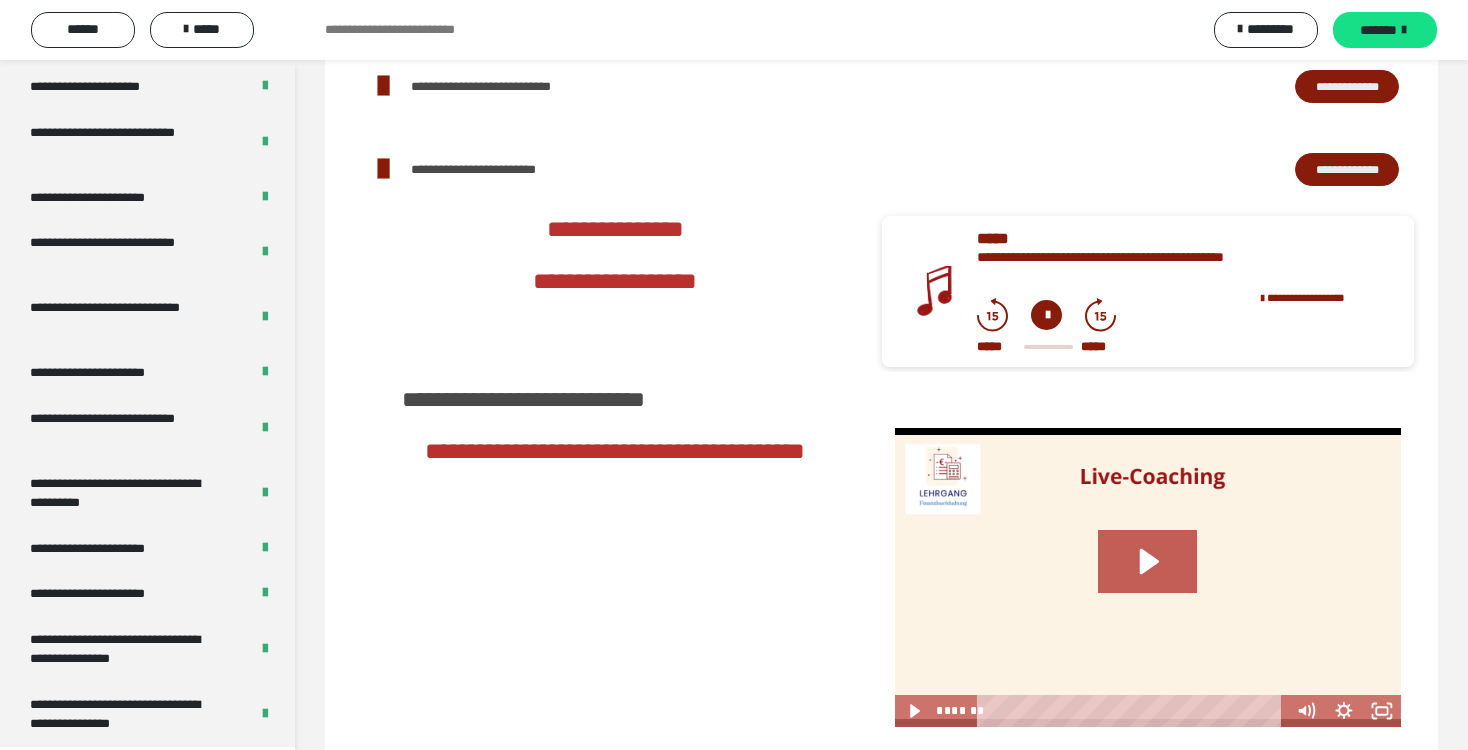 scroll, scrollTop: 2205, scrollLeft: 0, axis: vertical 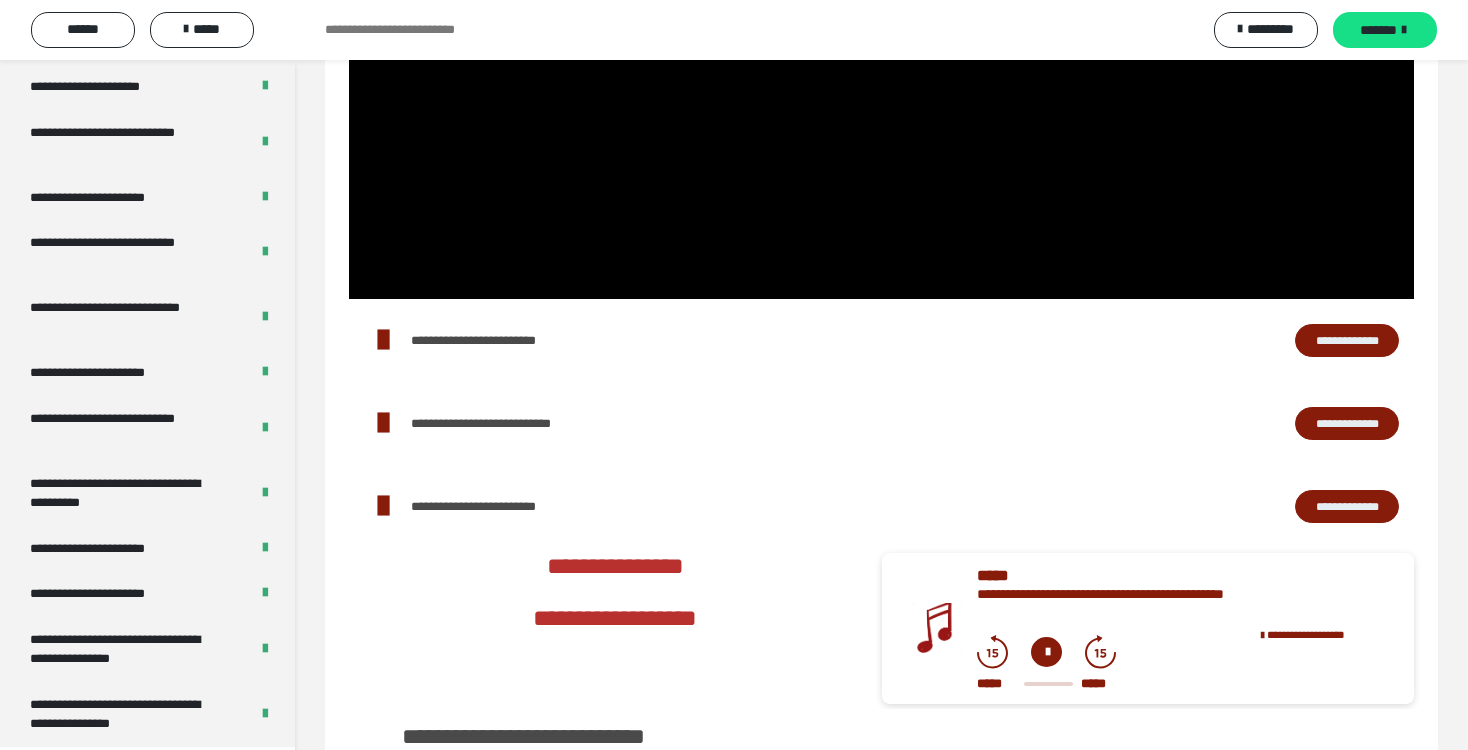 click on "**********" at bounding box center [1347, 341] 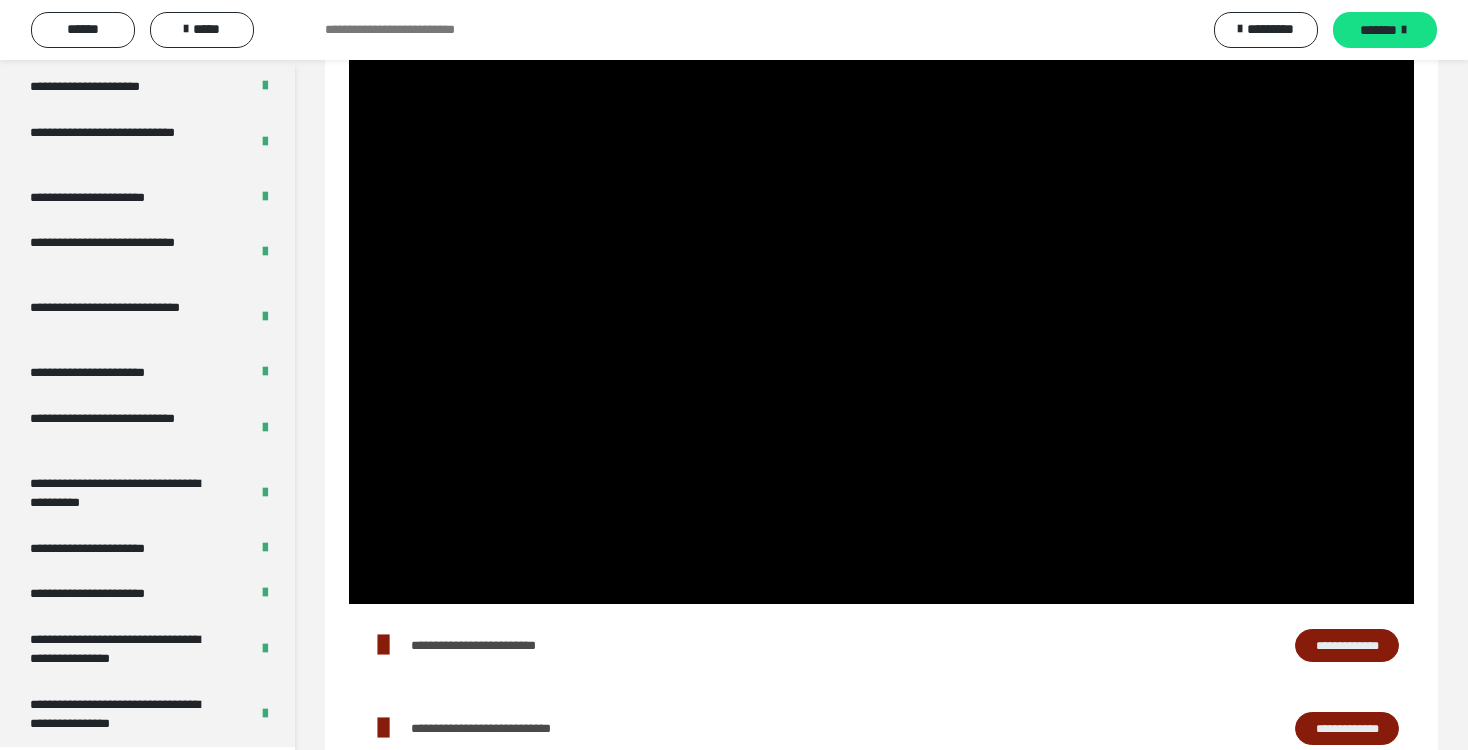 scroll, scrollTop: 1891, scrollLeft: 0, axis: vertical 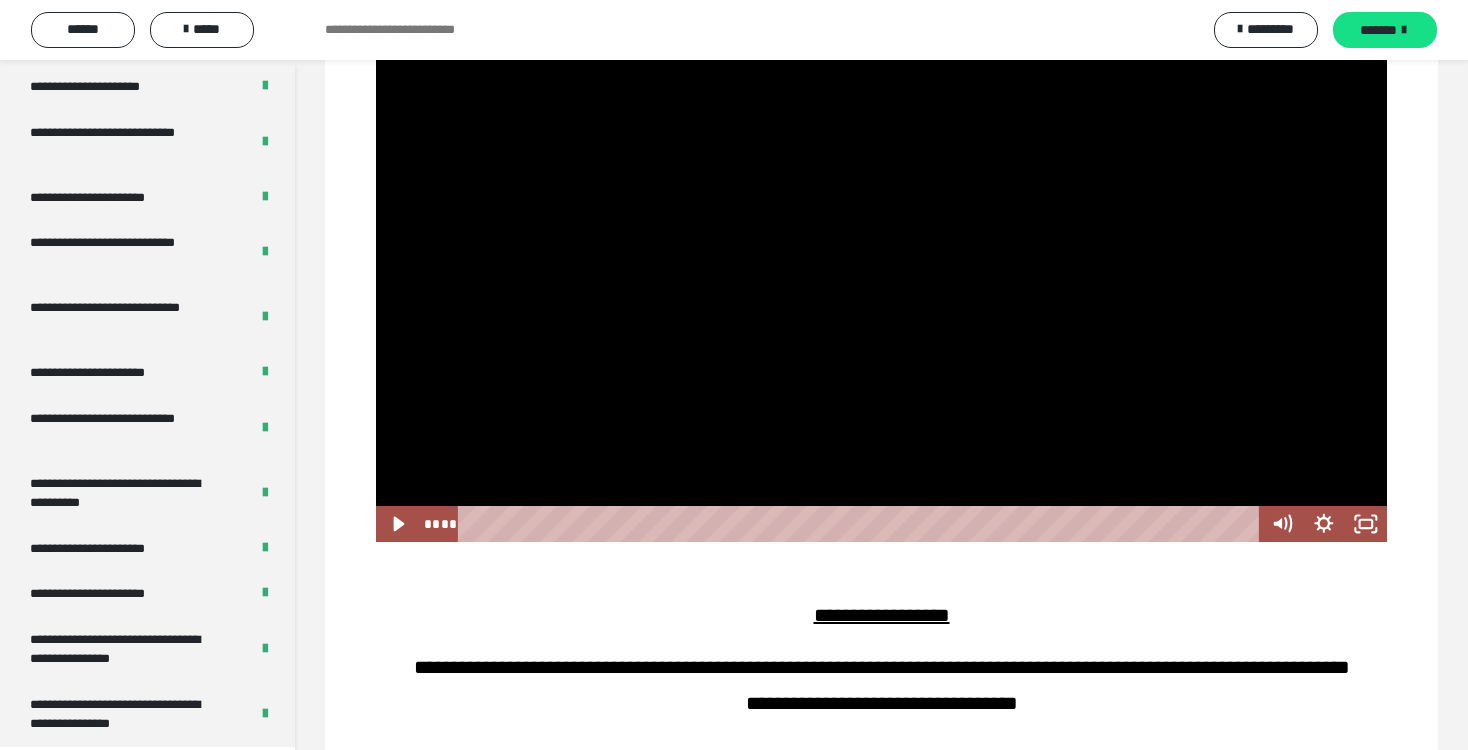 click at bounding box center [882, 257] 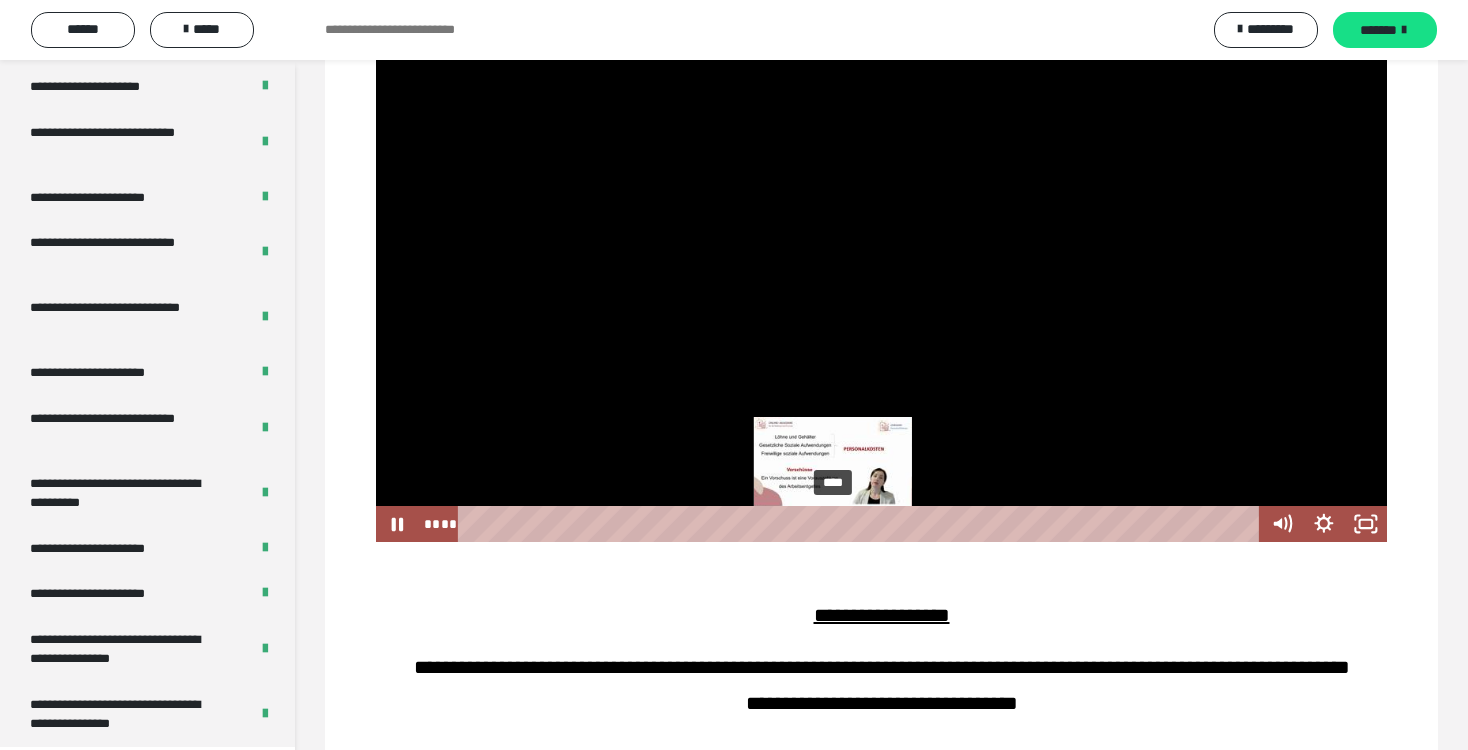 click on "****" at bounding box center (862, 524) 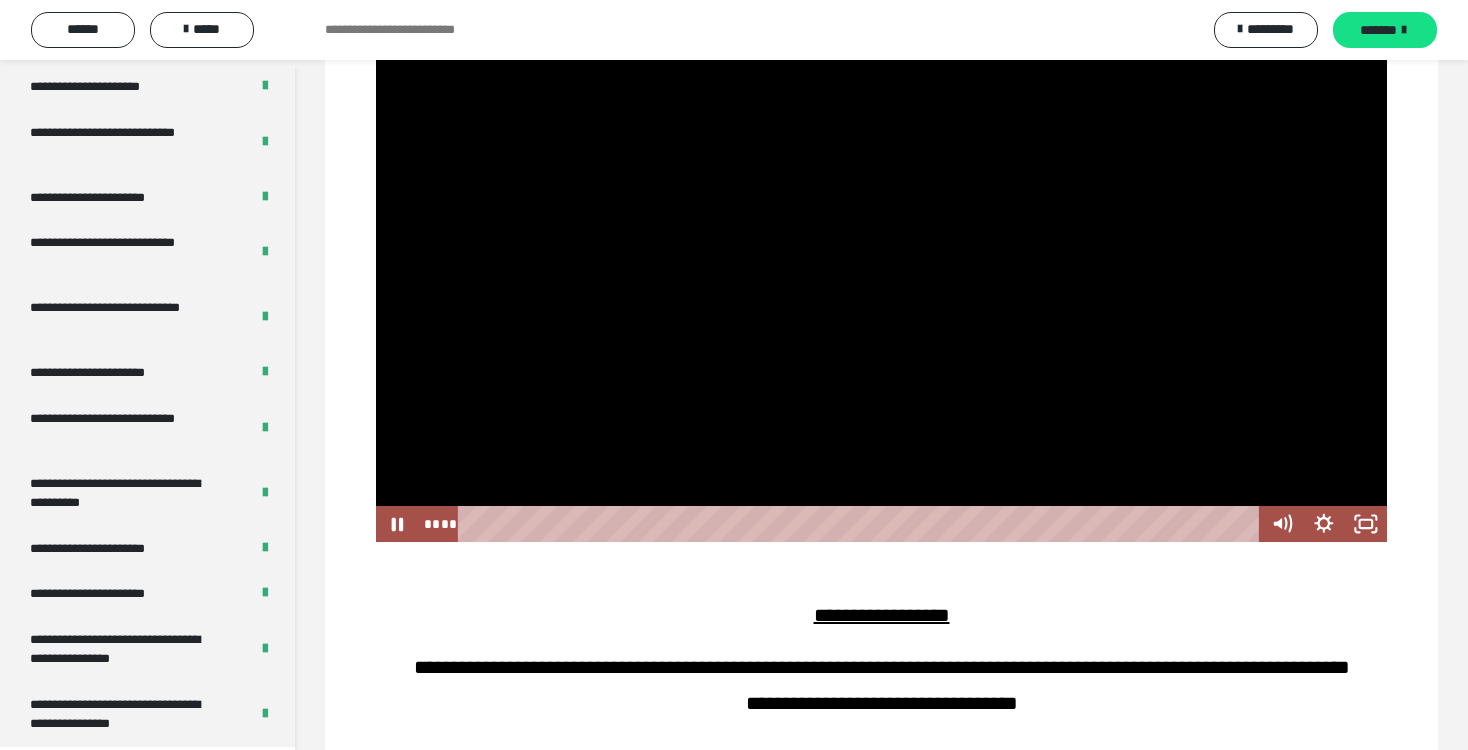 click at bounding box center [882, 257] 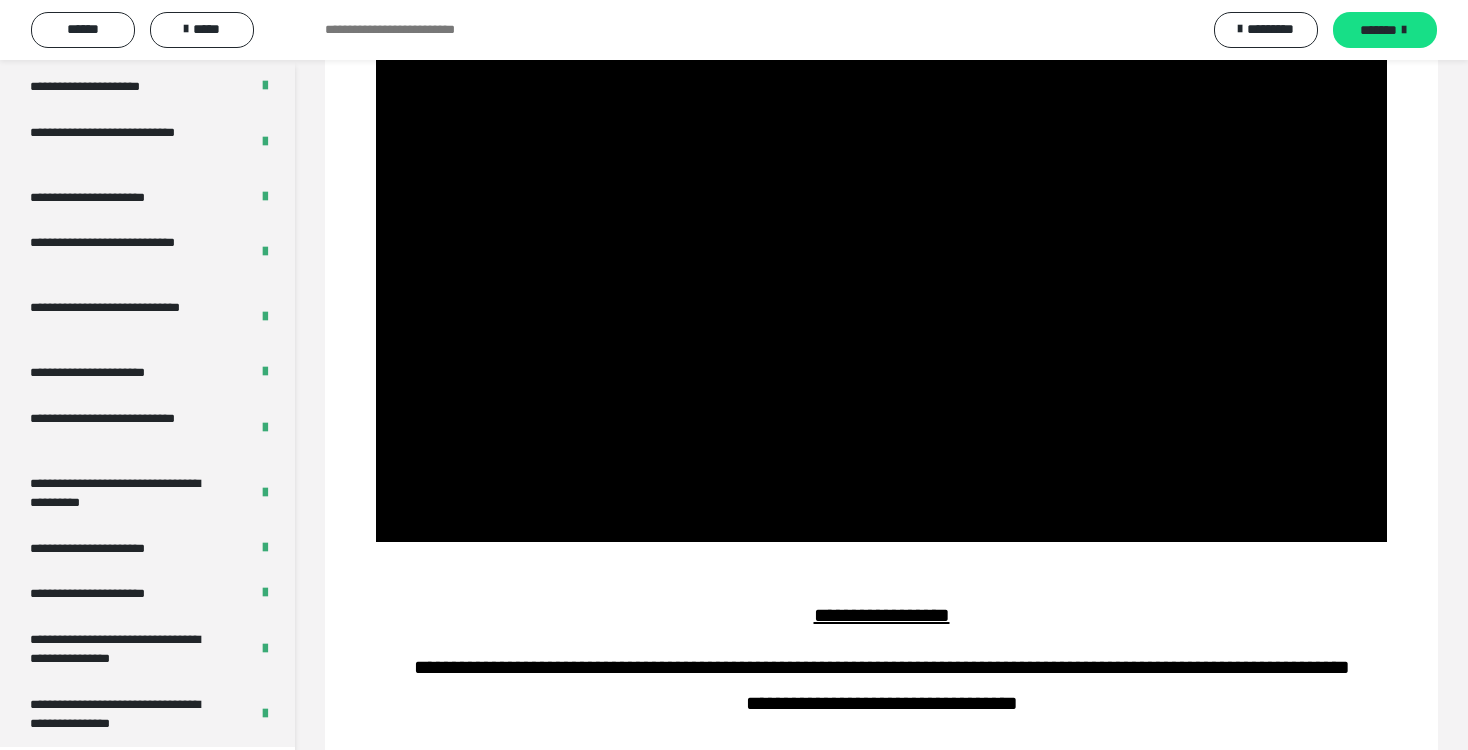 click at bounding box center [882, 257] 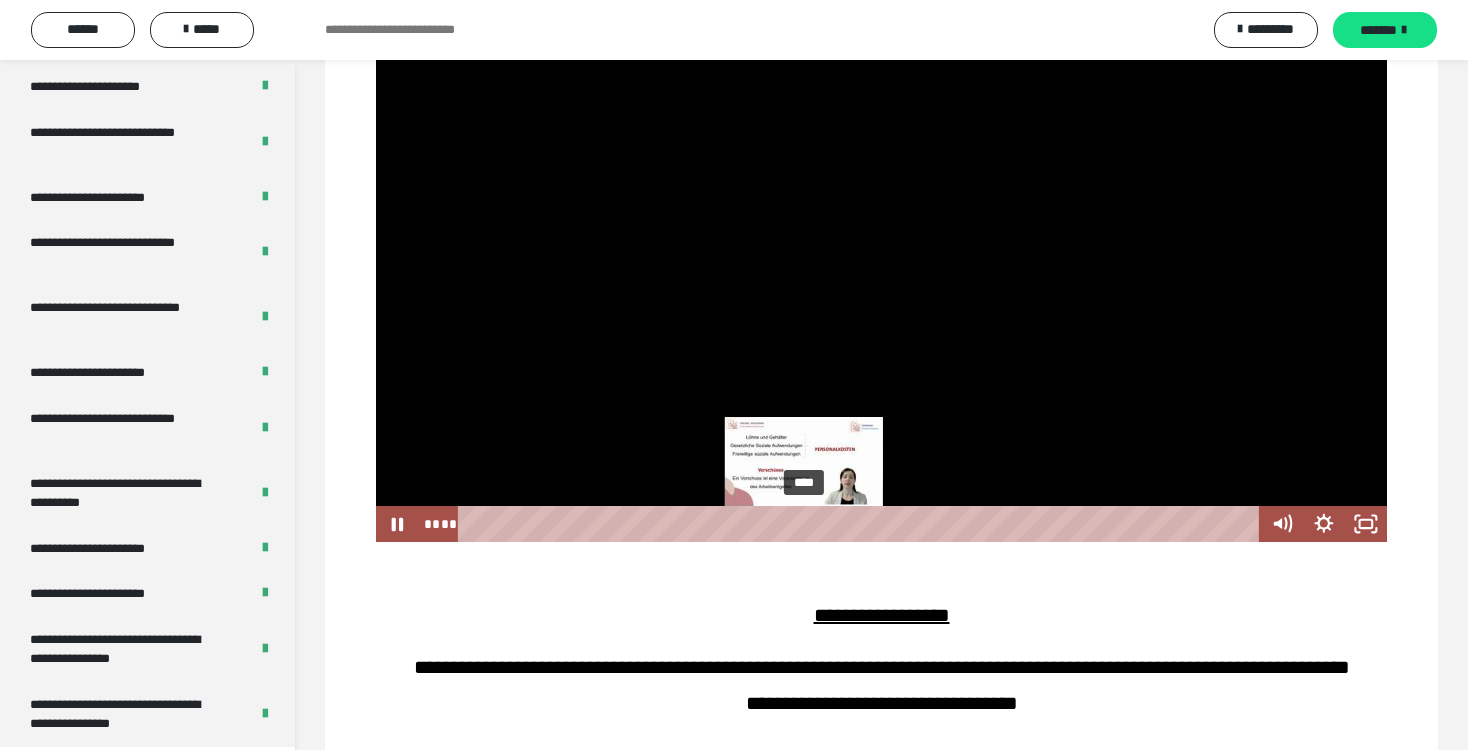 click on "****" at bounding box center (862, 524) 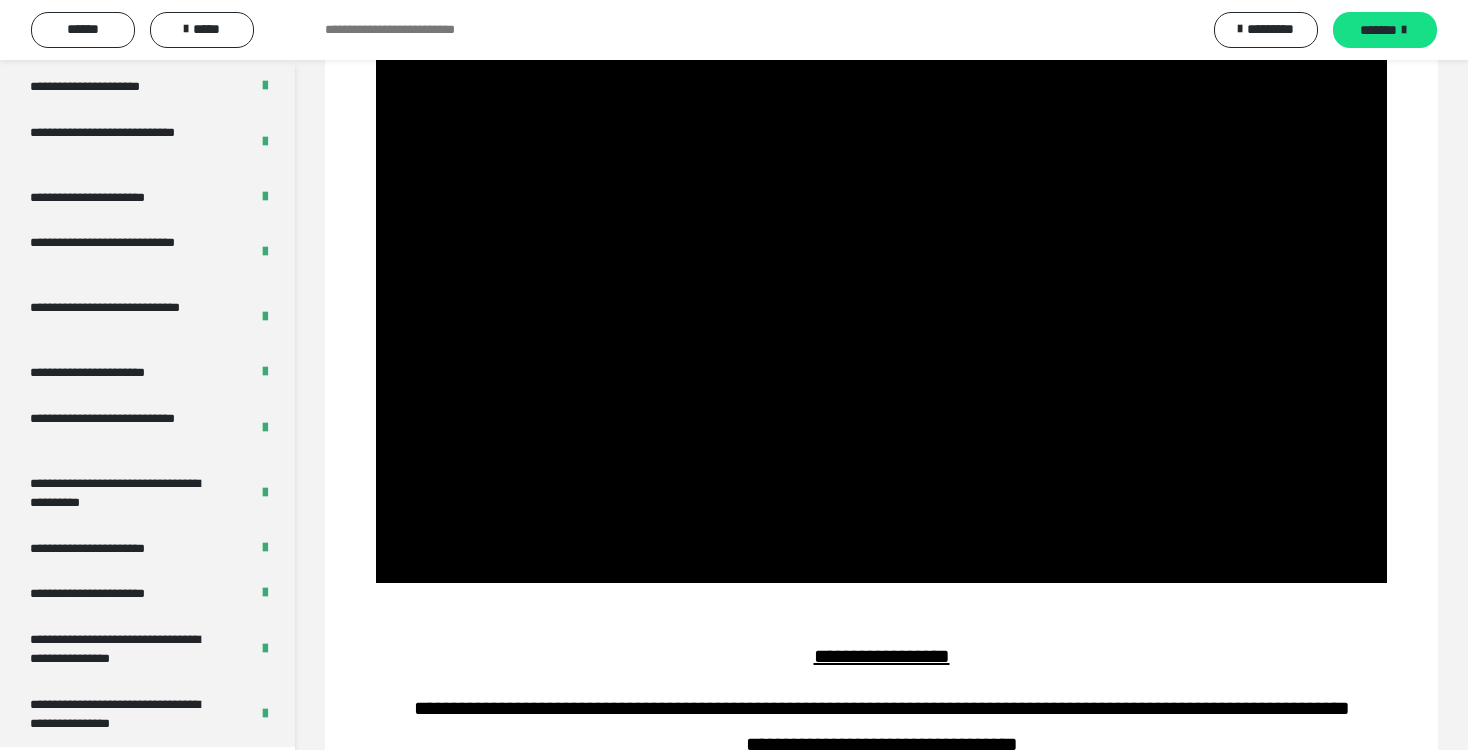 scroll, scrollTop: 1052, scrollLeft: 0, axis: vertical 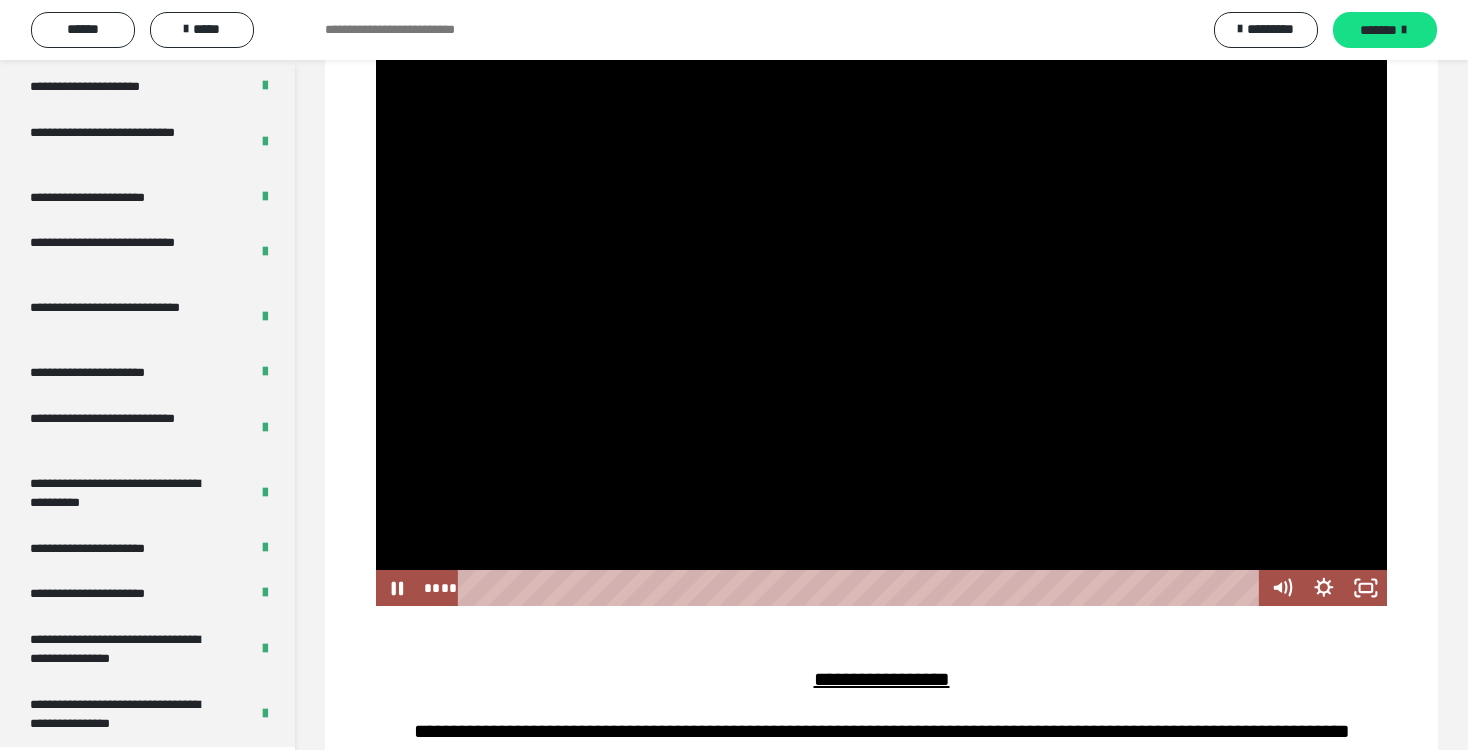 click at bounding box center (882, 321) 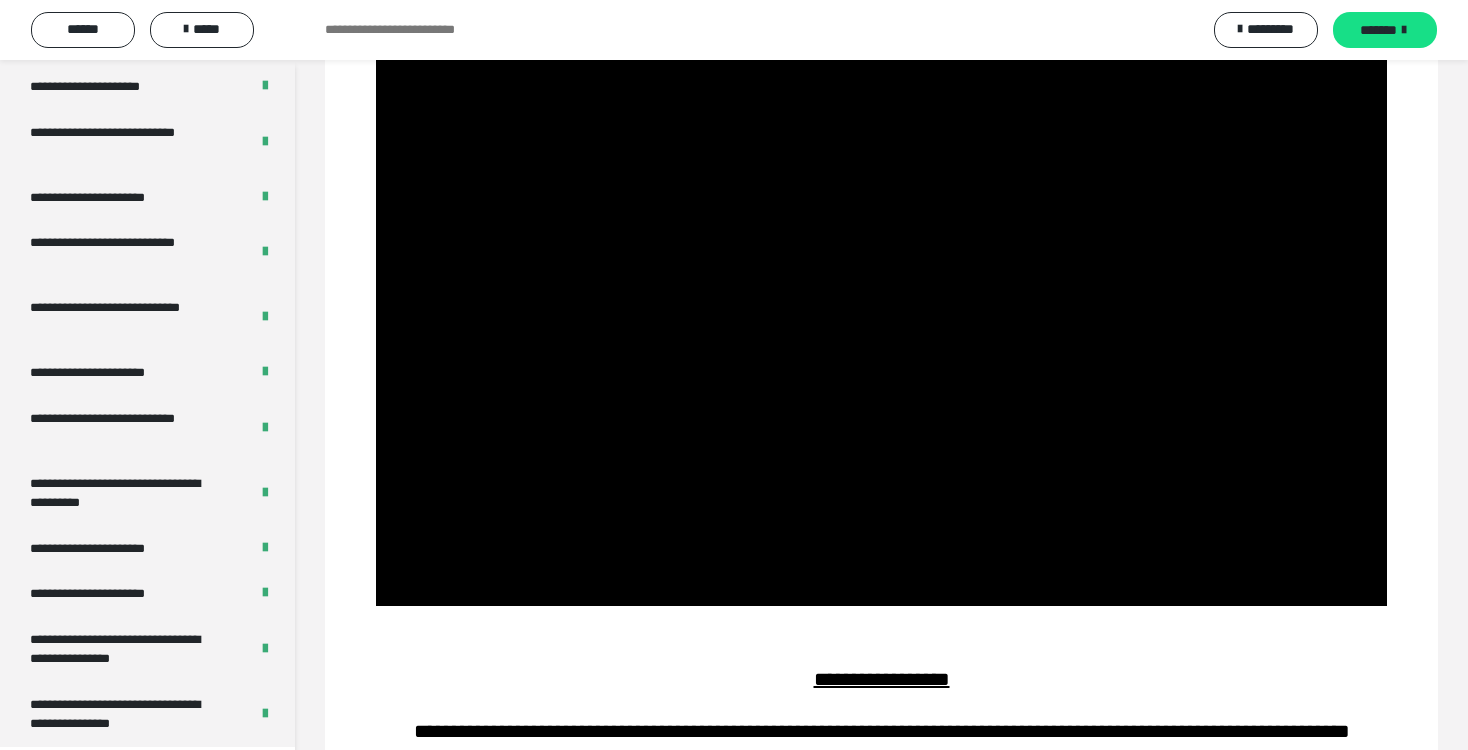 click at bounding box center [882, 321] 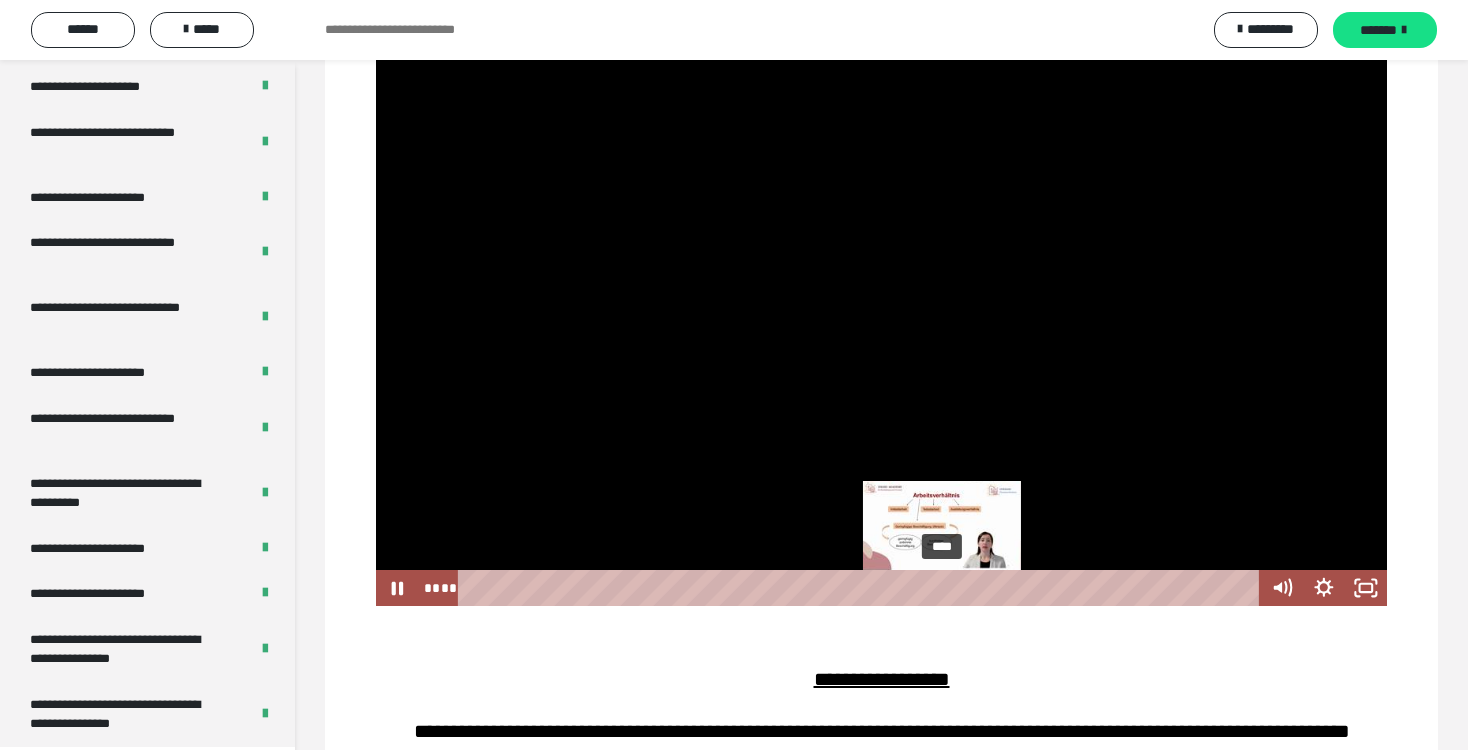 click on "****" at bounding box center (862, 588) 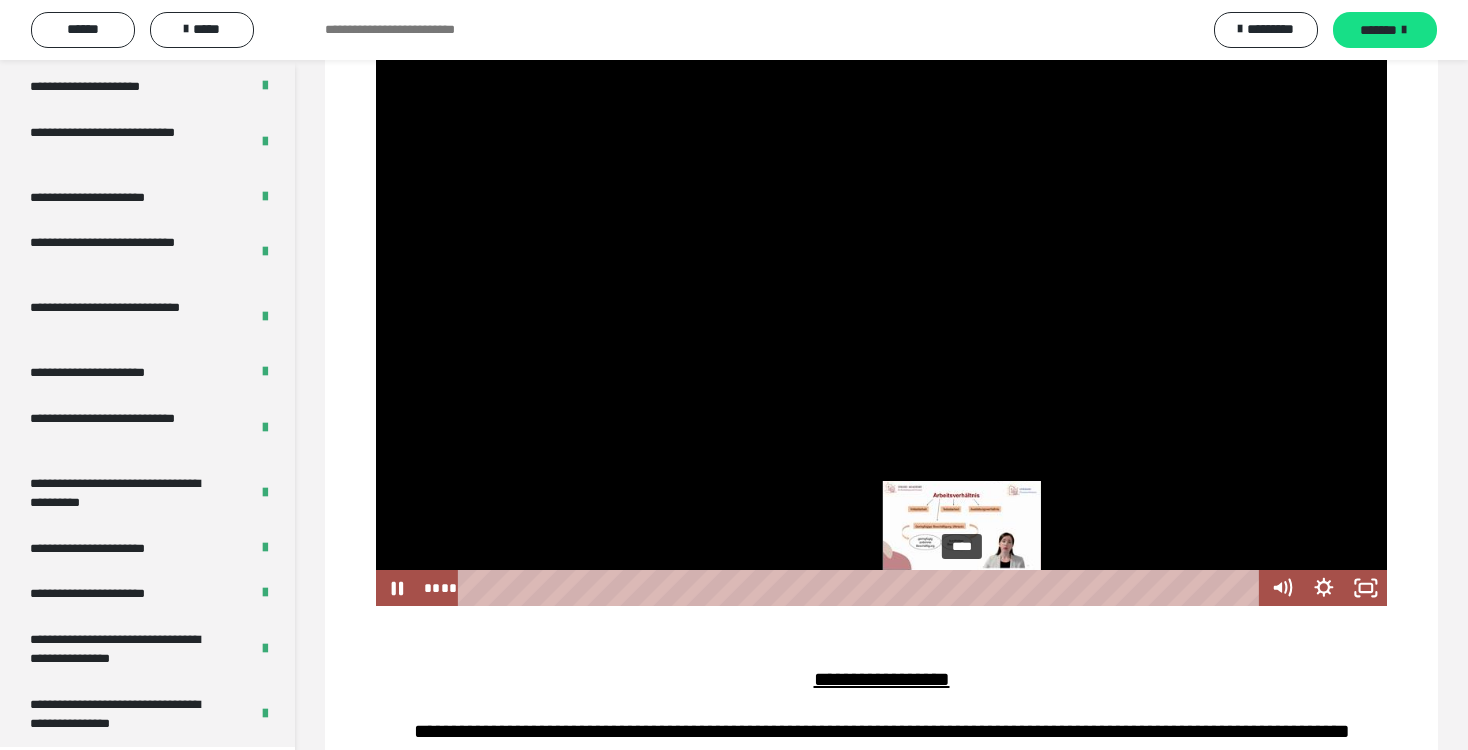 click on "****" at bounding box center (862, 588) 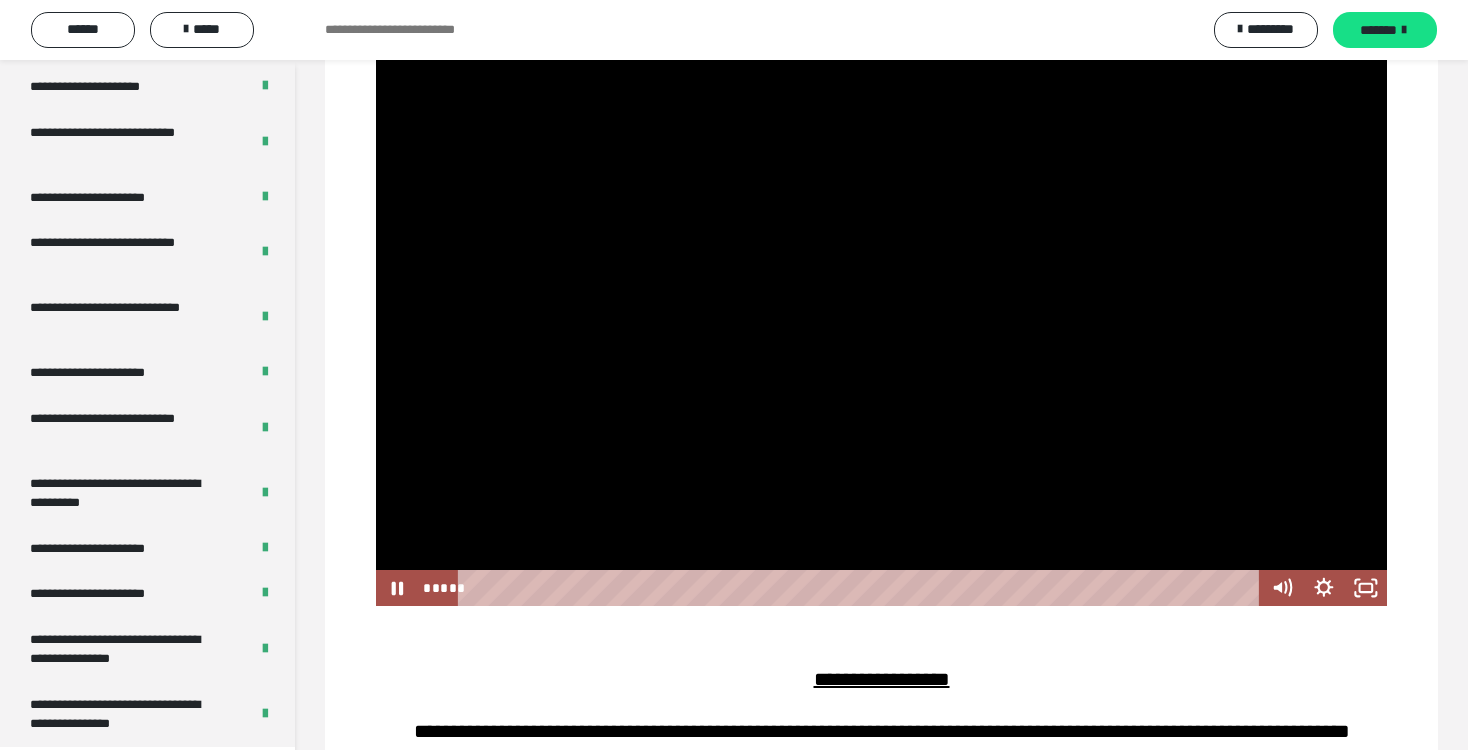 click at bounding box center (882, 321) 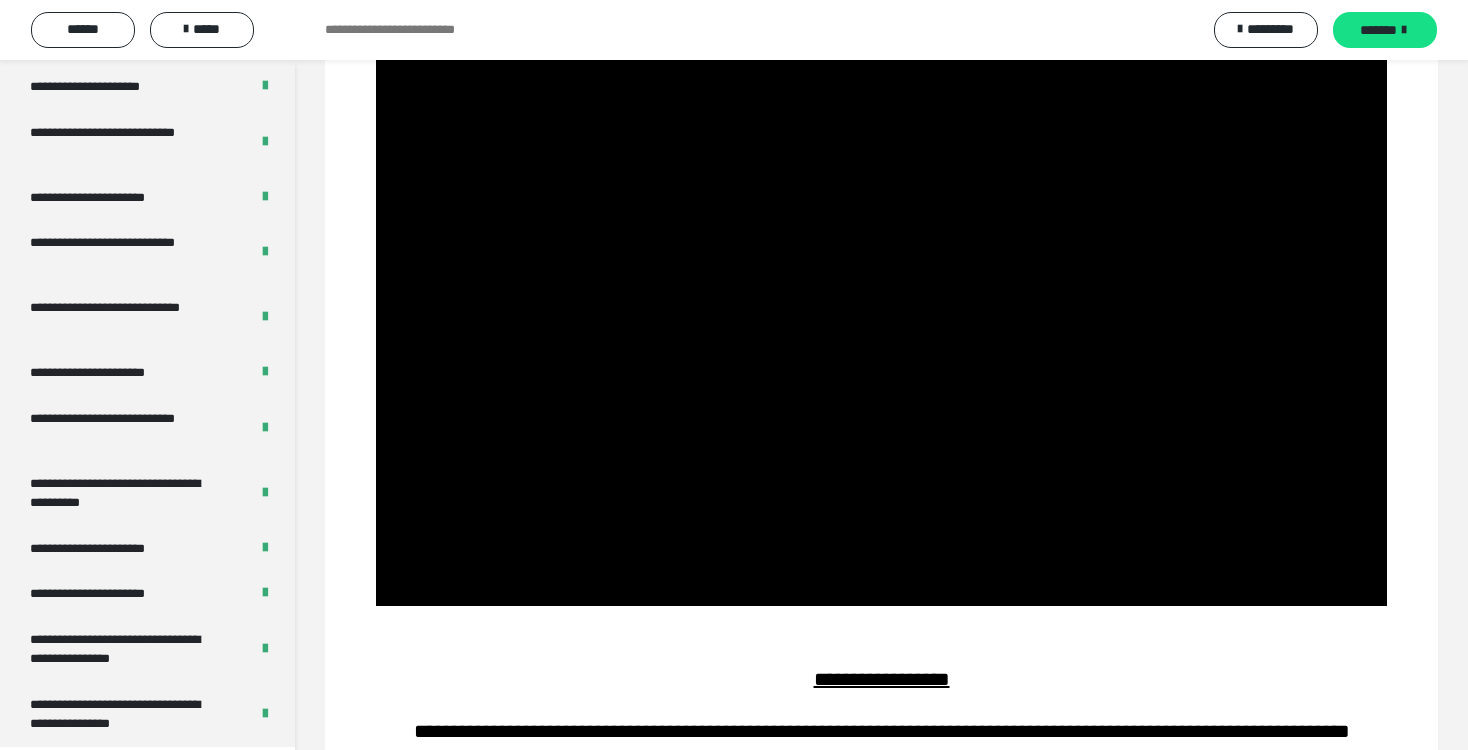 click at bounding box center [882, 321] 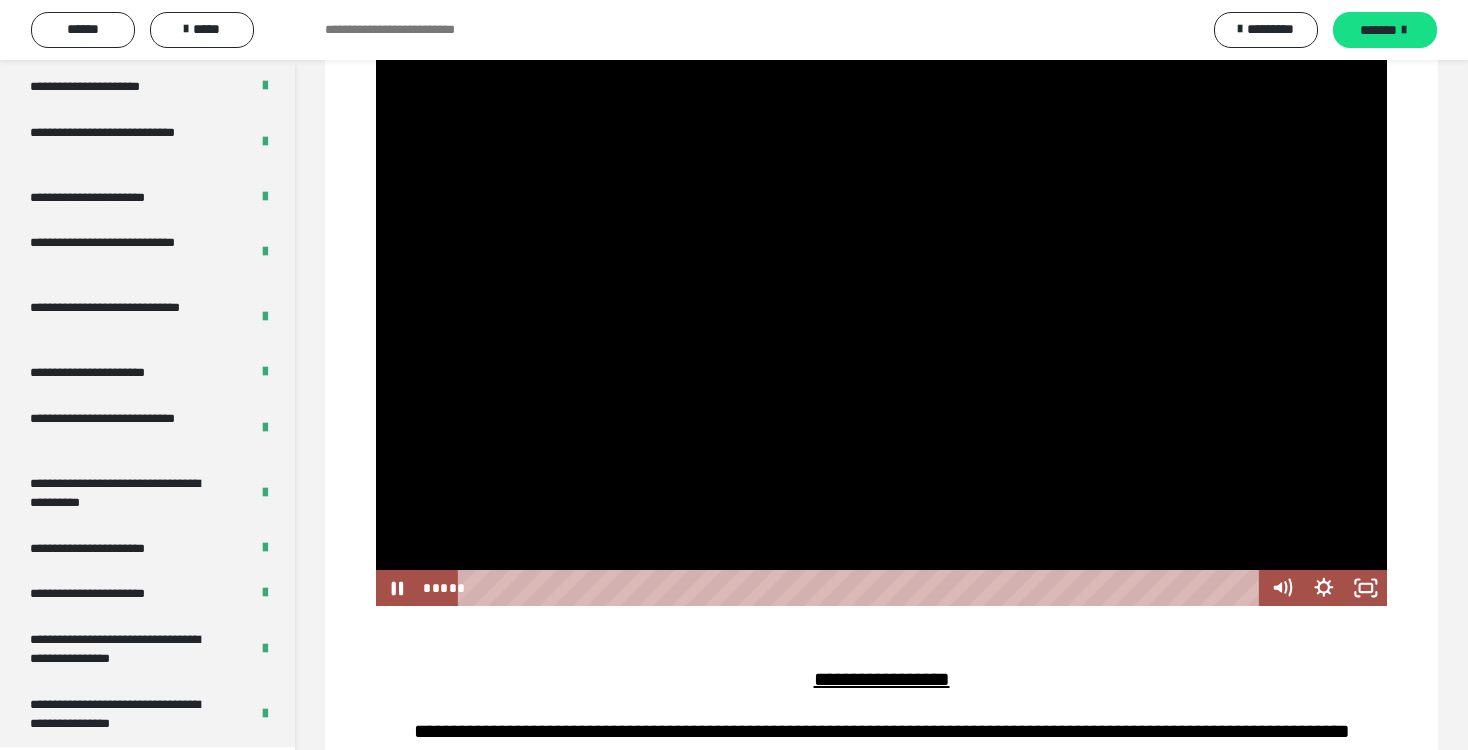 click at bounding box center [882, 321] 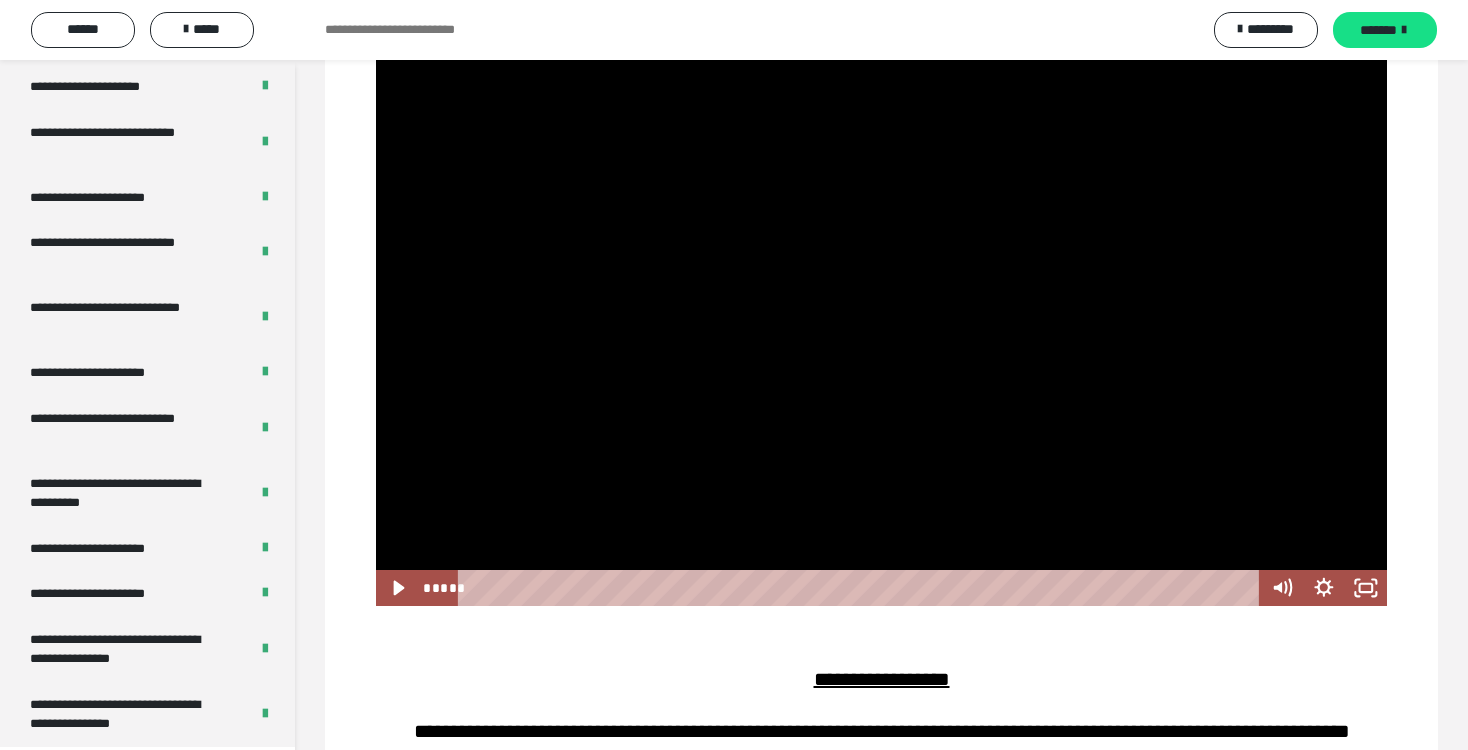 click at bounding box center [882, 321] 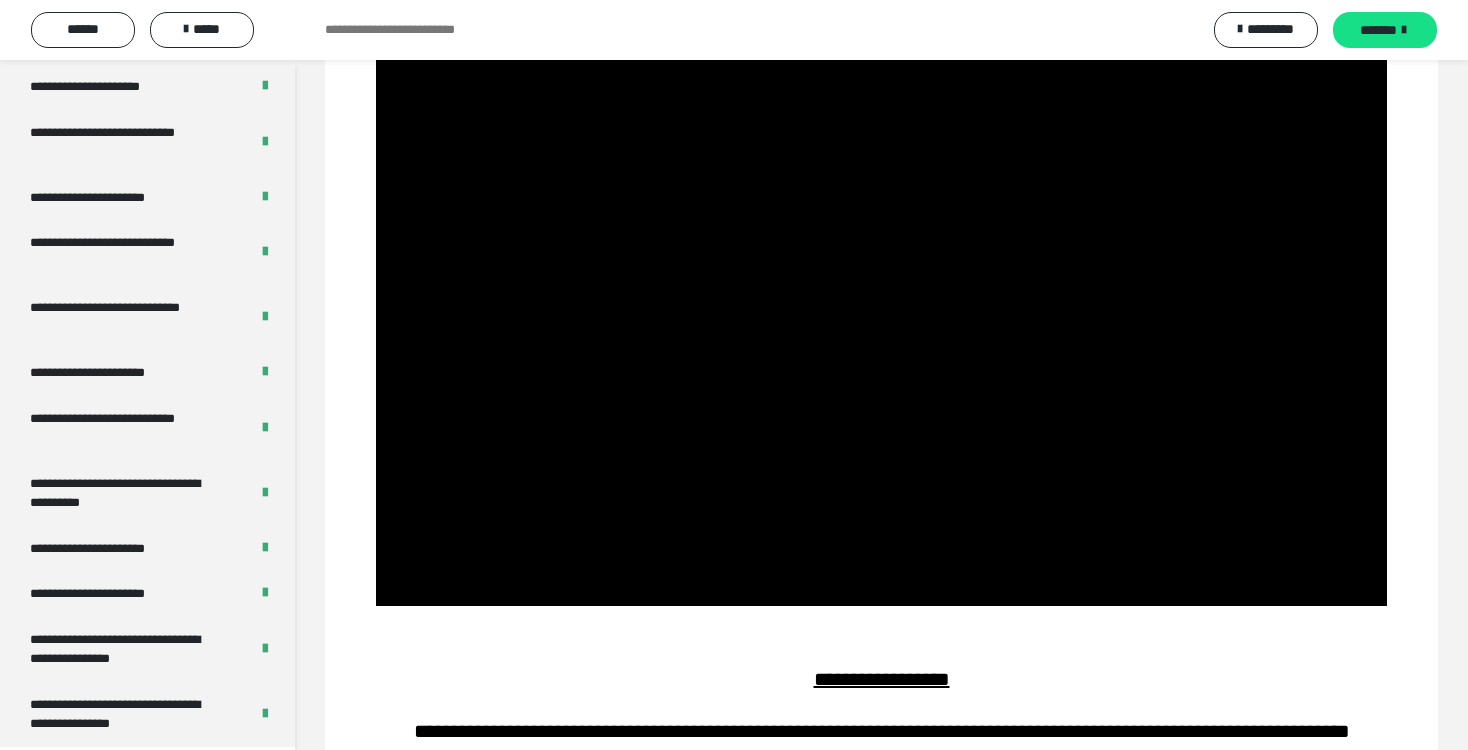 click at bounding box center [882, 321] 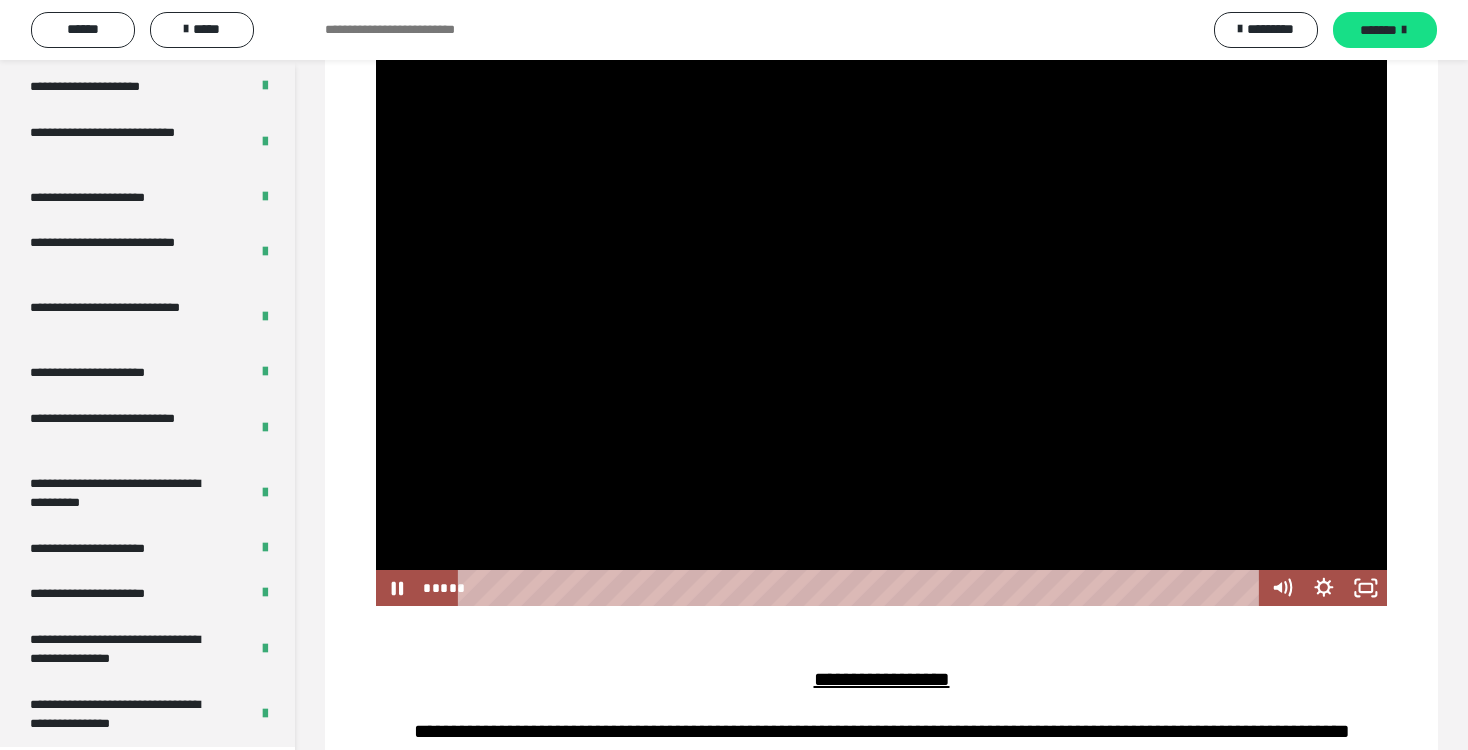 click at bounding box center (882, 321) 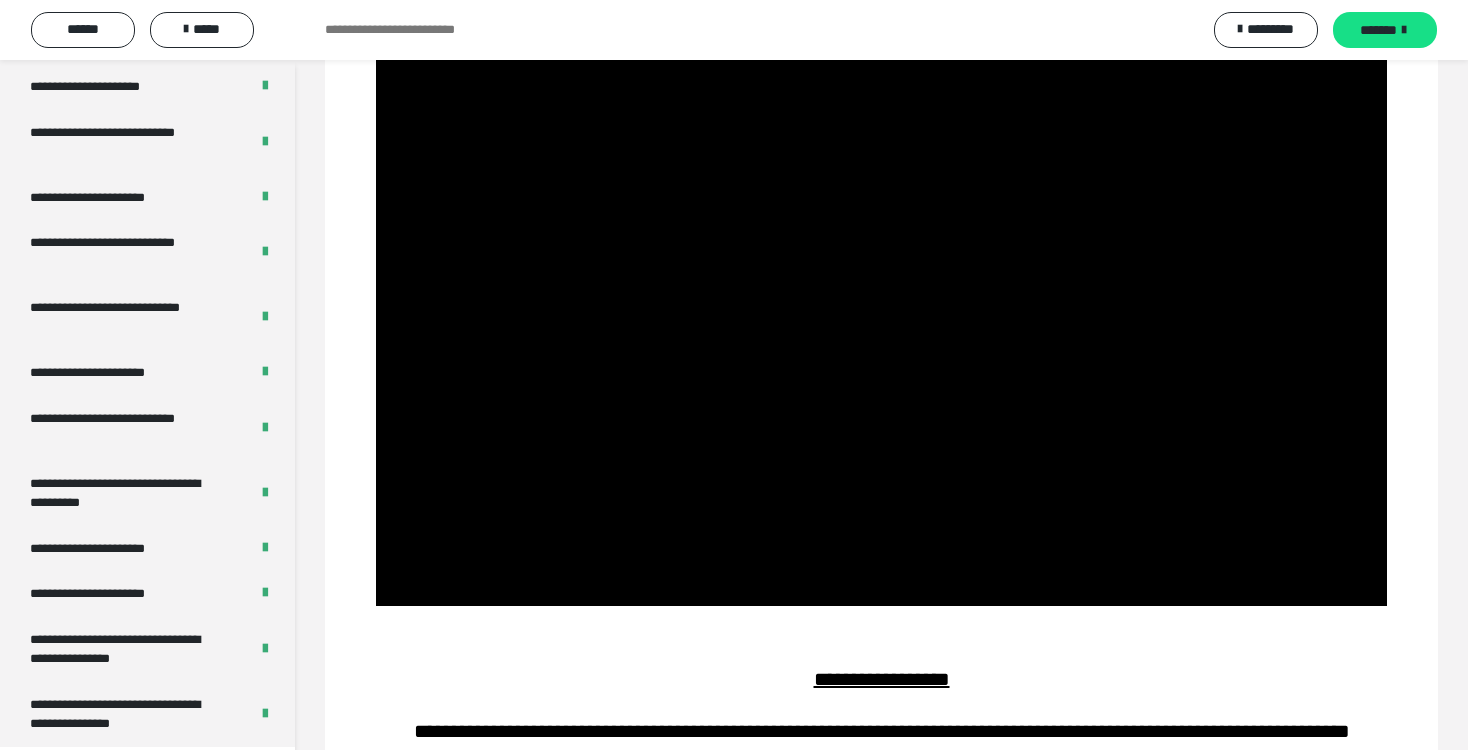 click at bounding box center [882, 321] 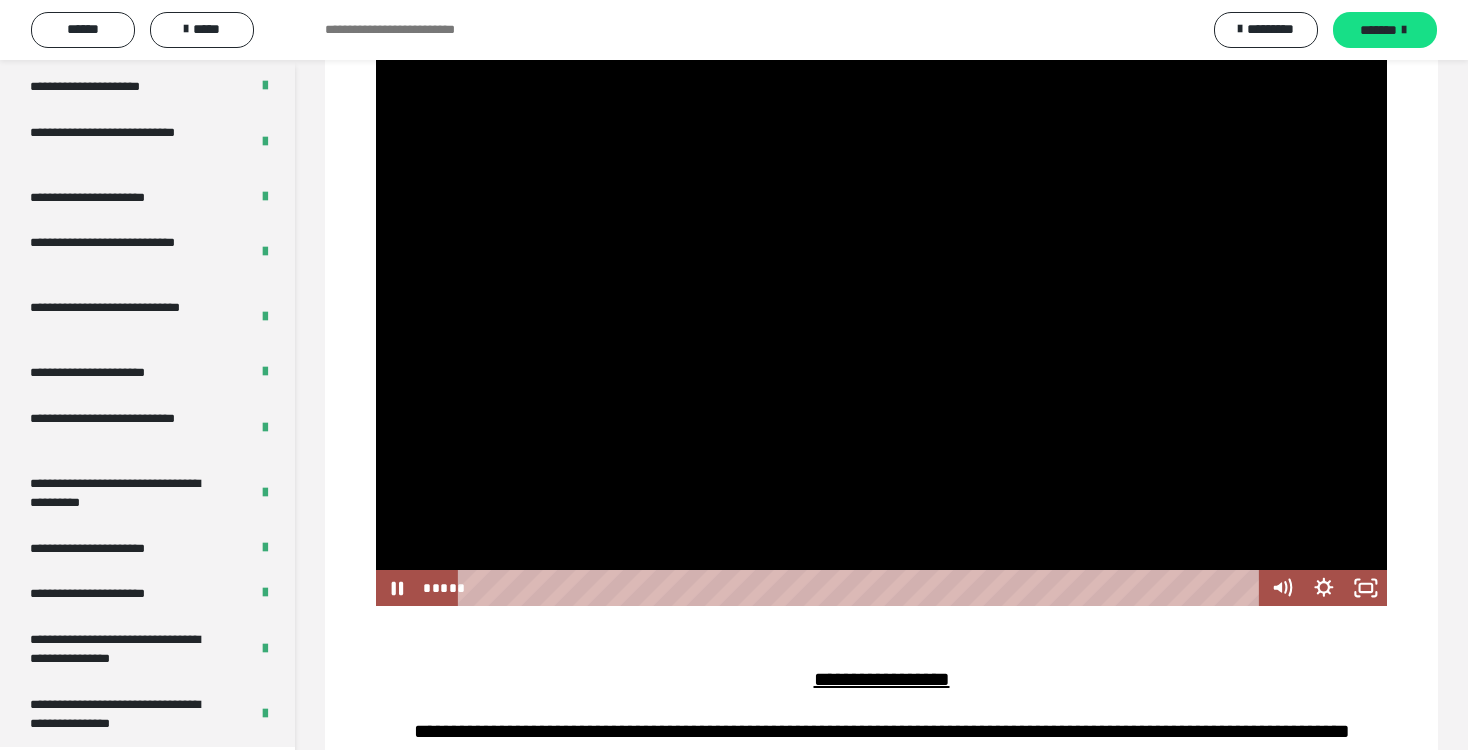 click at bounding box center (882, 321) 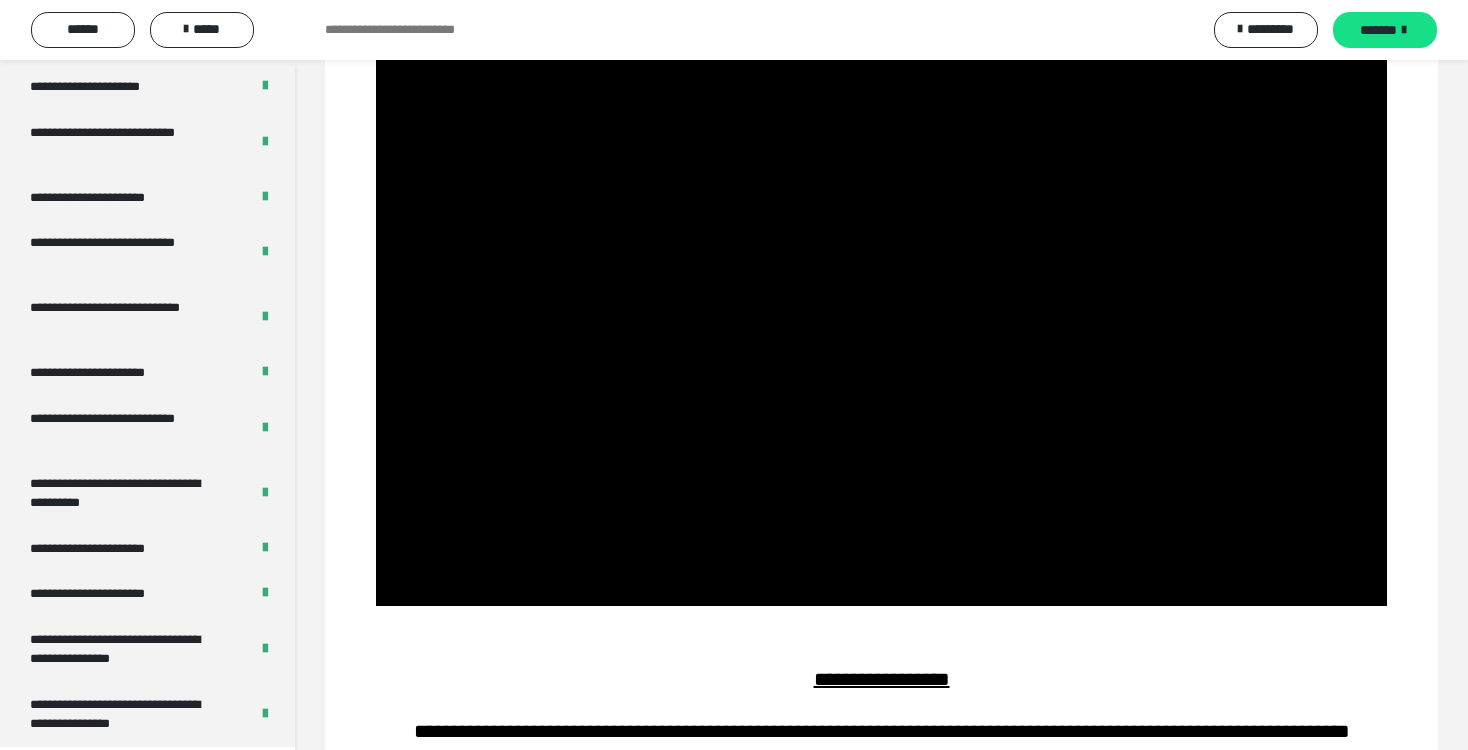 click at bounding box center (882, 321) 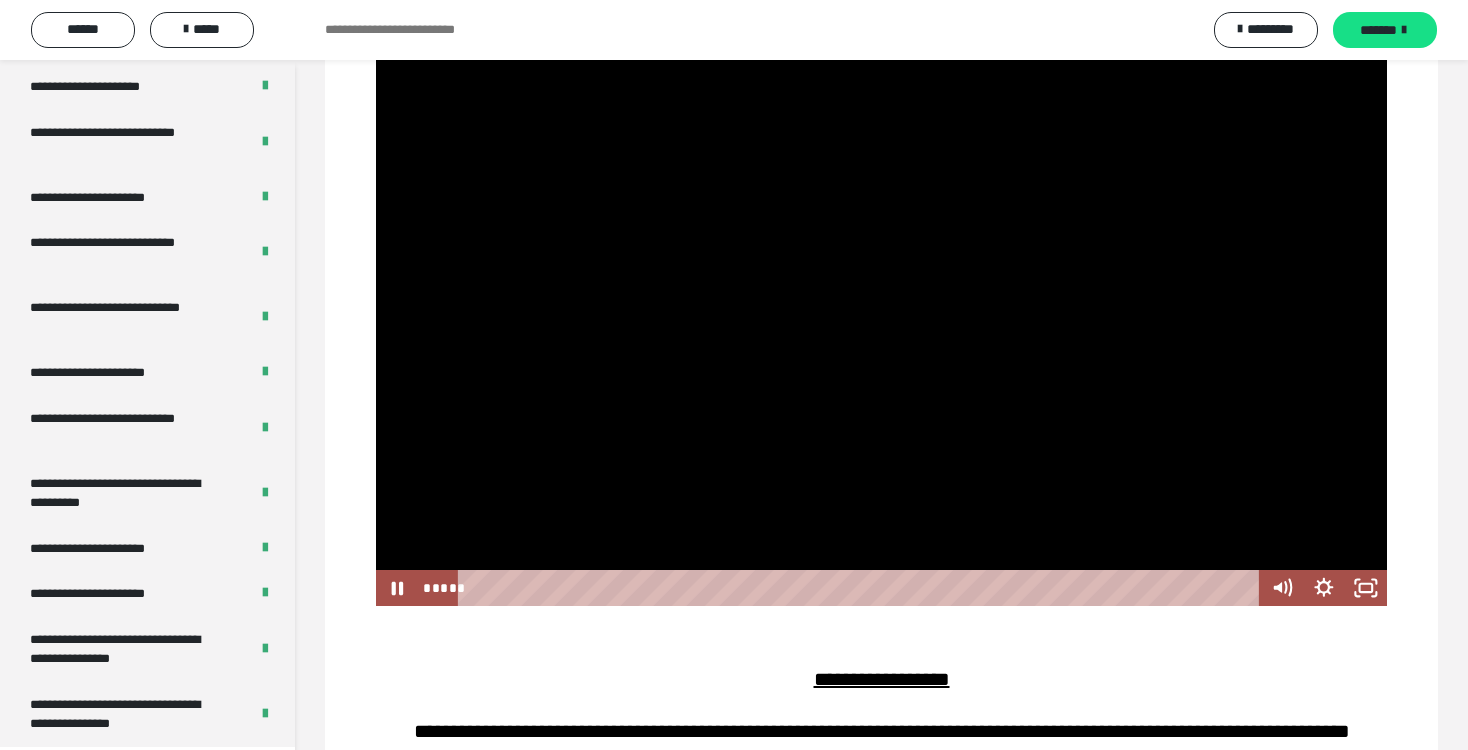 click at bounding box center [882, 321] 